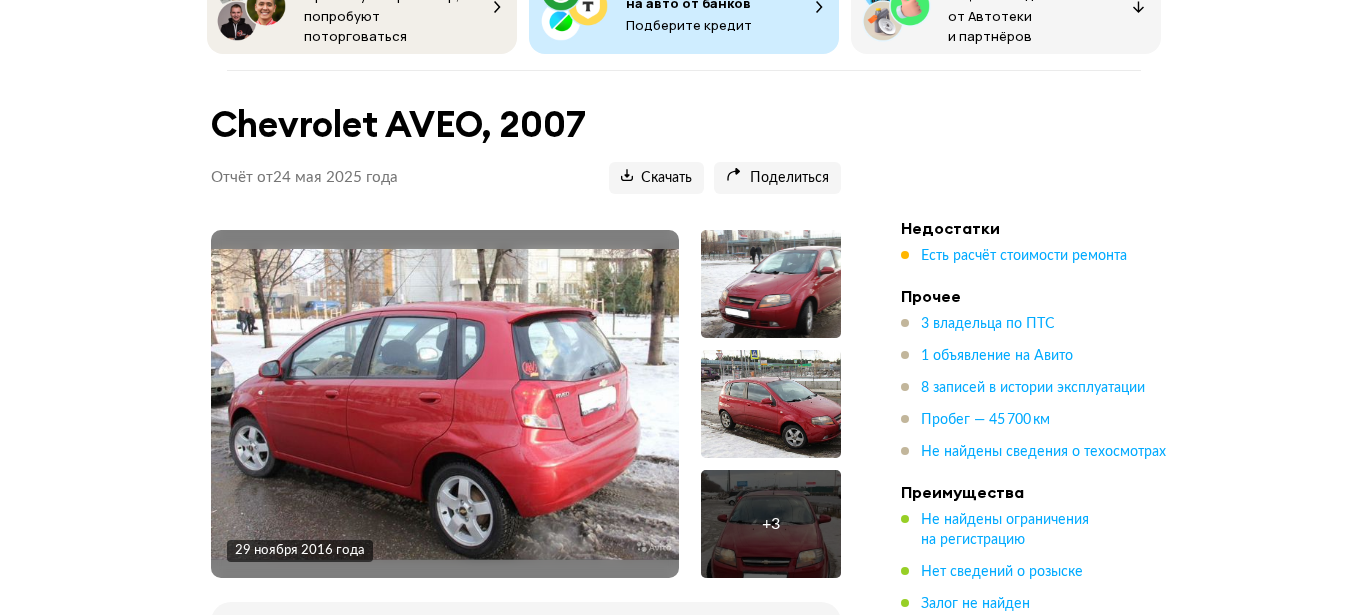 scroll, scrollTop: 204, scrollLeft: 0, axis: vertical 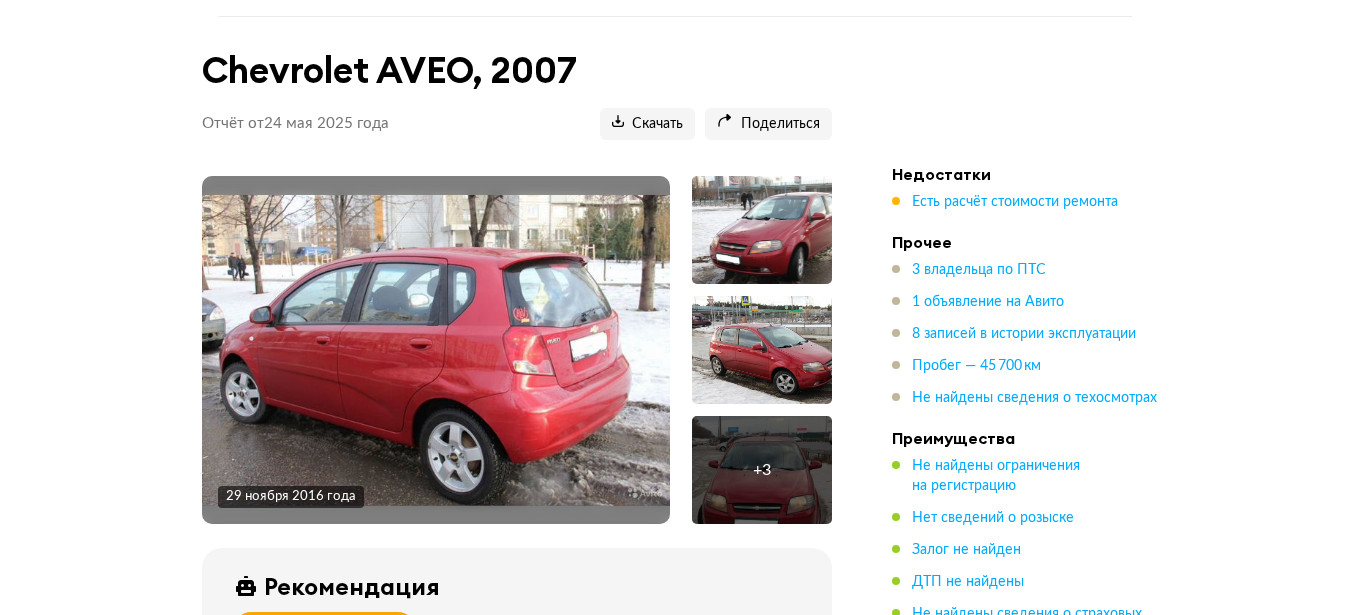 click at bounding box center (436, 350) 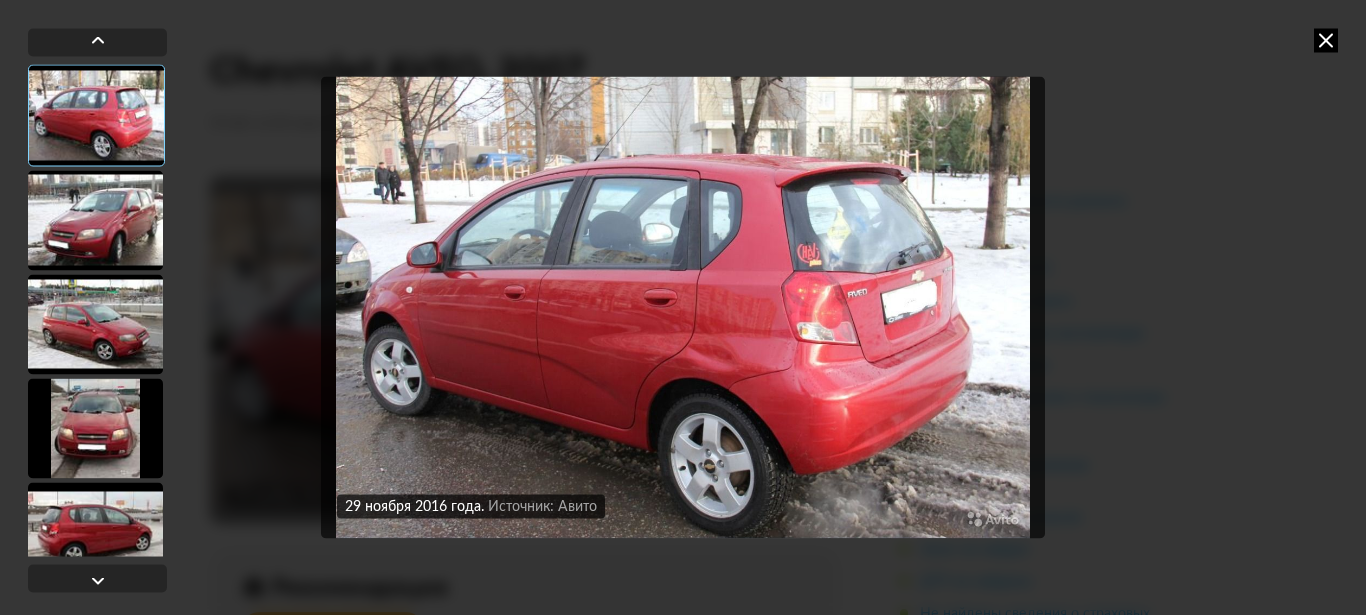 click at bounding box center (95, 220) 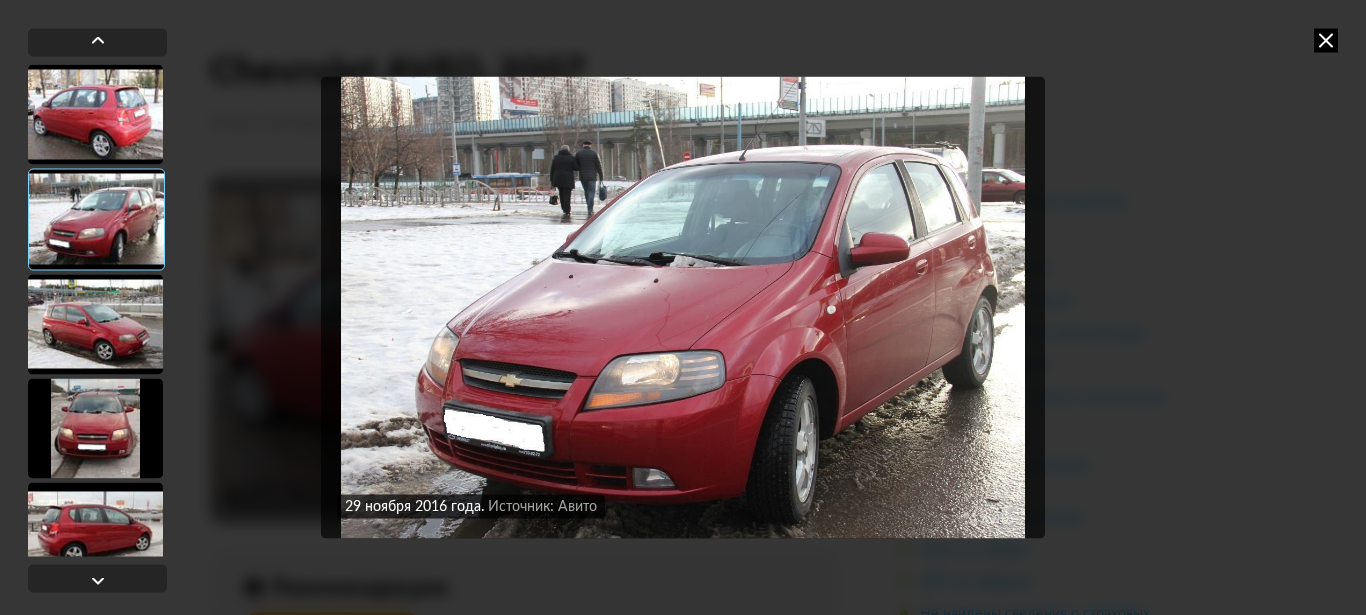 click at bounding box center [95, 324] 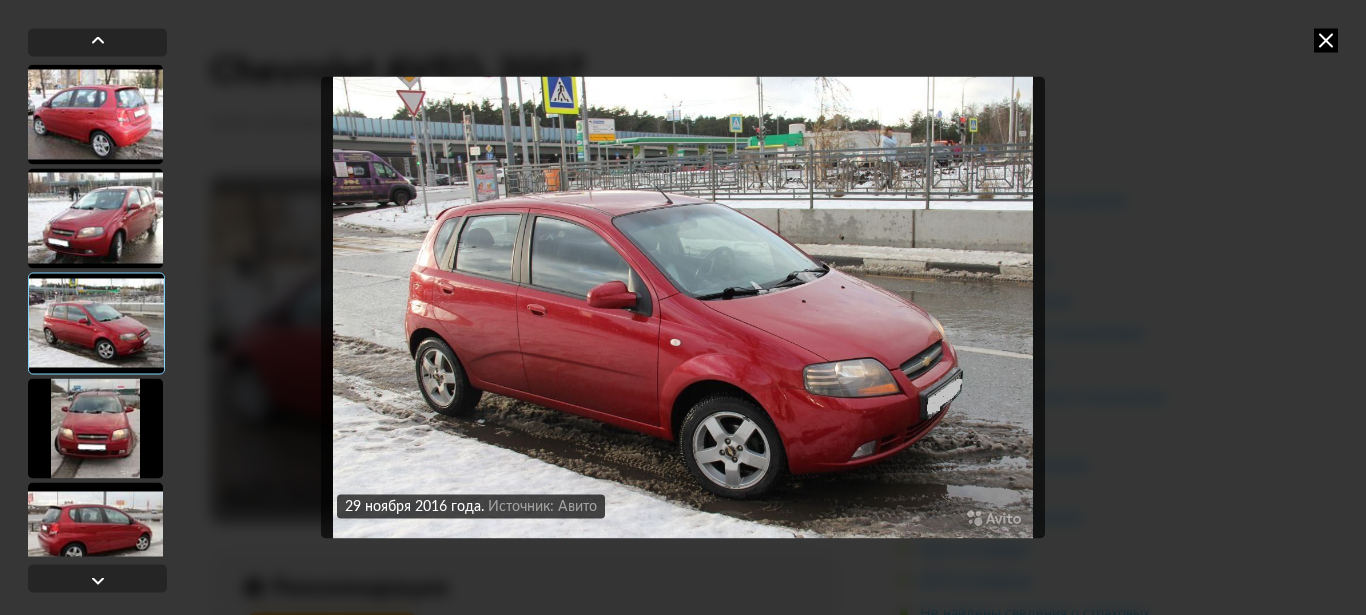scroll, scrollTop: 84, scrollLeft: 0, axis: vertical 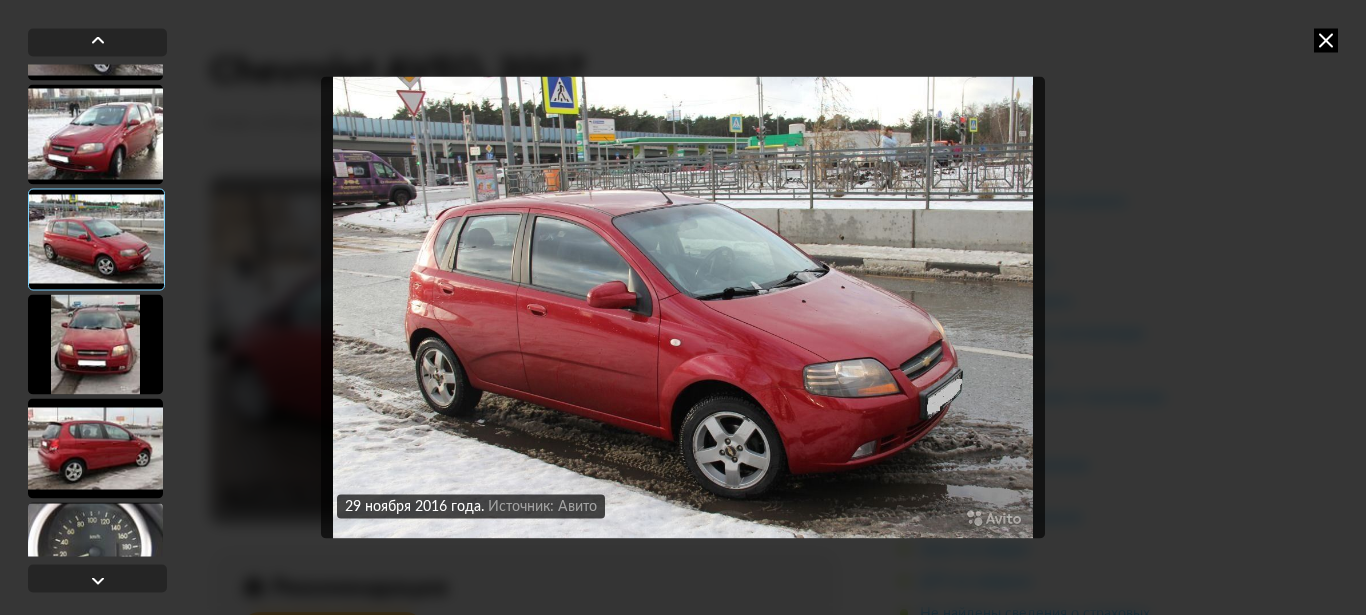 click at bounding box center (95, 344) 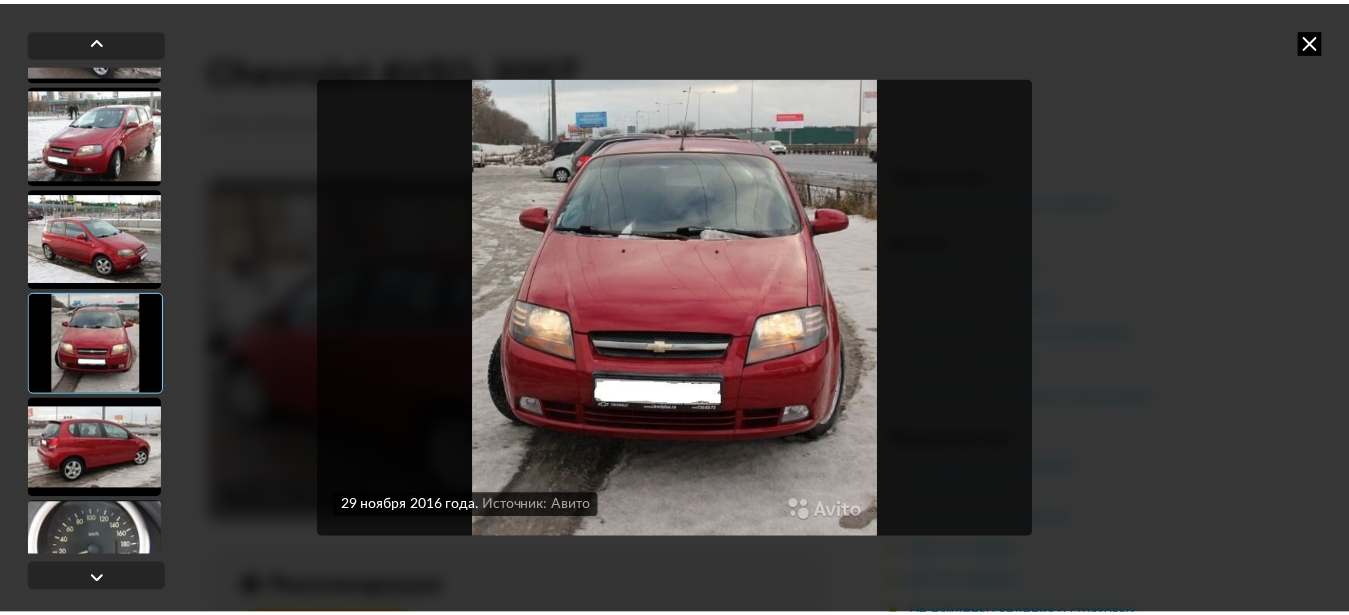 scroll, scrollTop: 151, scrollLeft: 0, axis: vertical 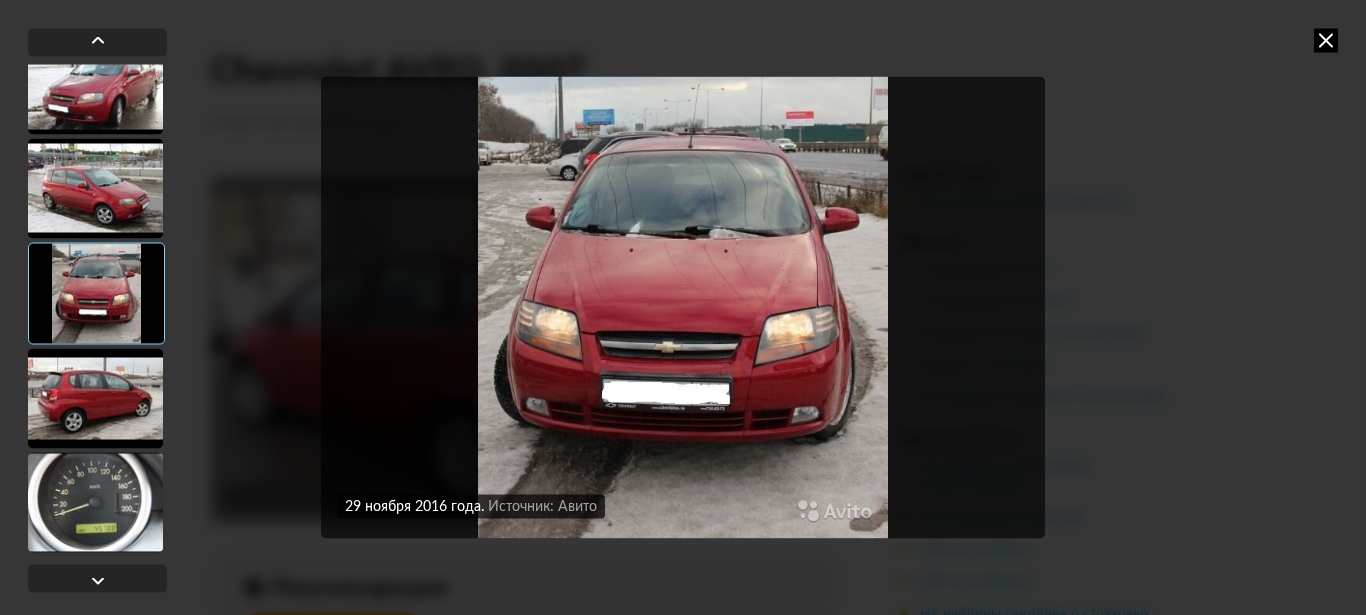 drag, startPoint x: 96, startPoint y: 382, endPoint x: 107, endPoint y: 379, distance: 11.401754 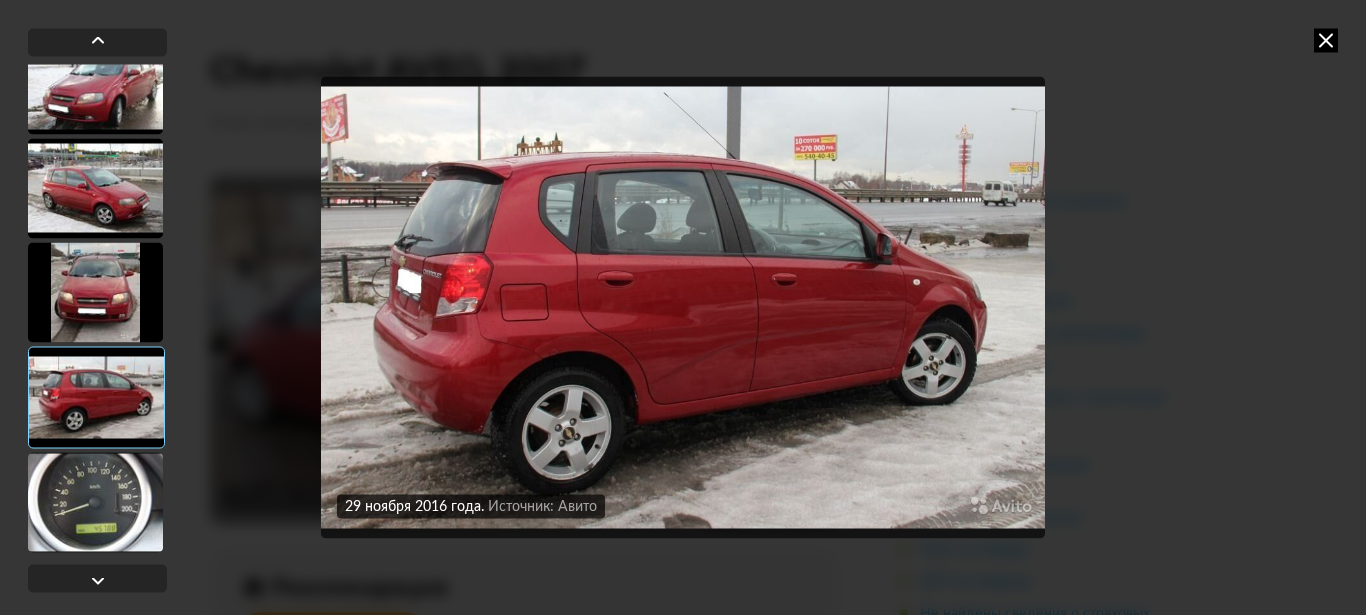 click at bounding box center (95, 502) 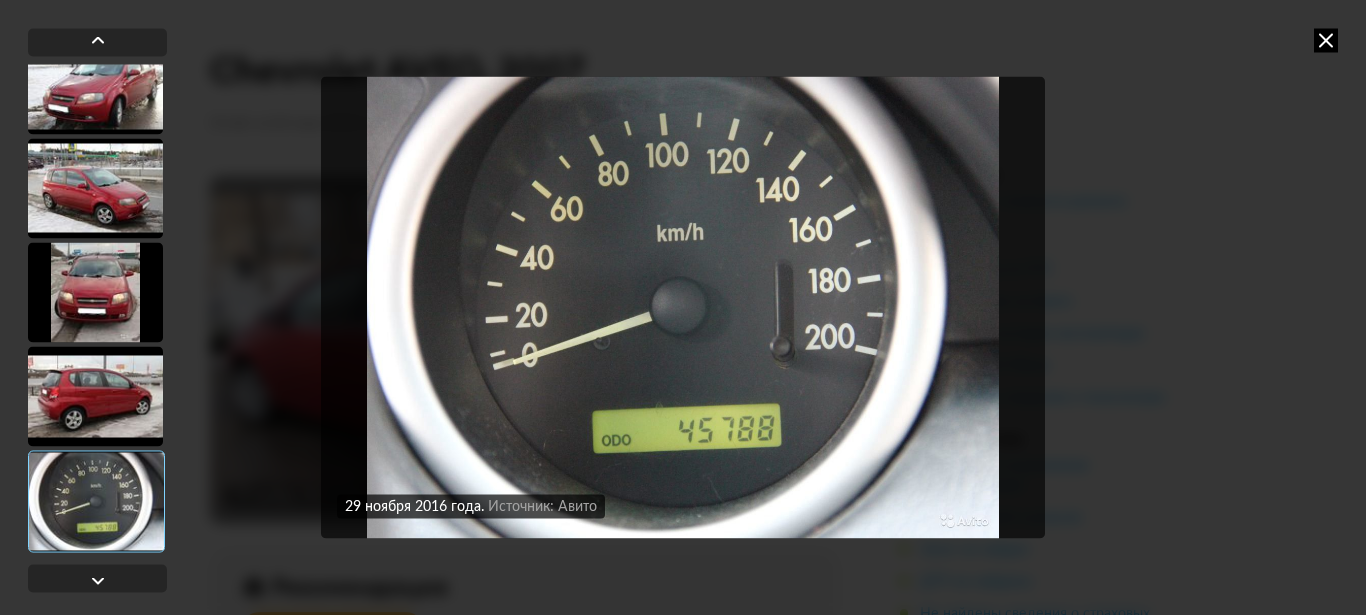 click at bounding box center [1326, 40] 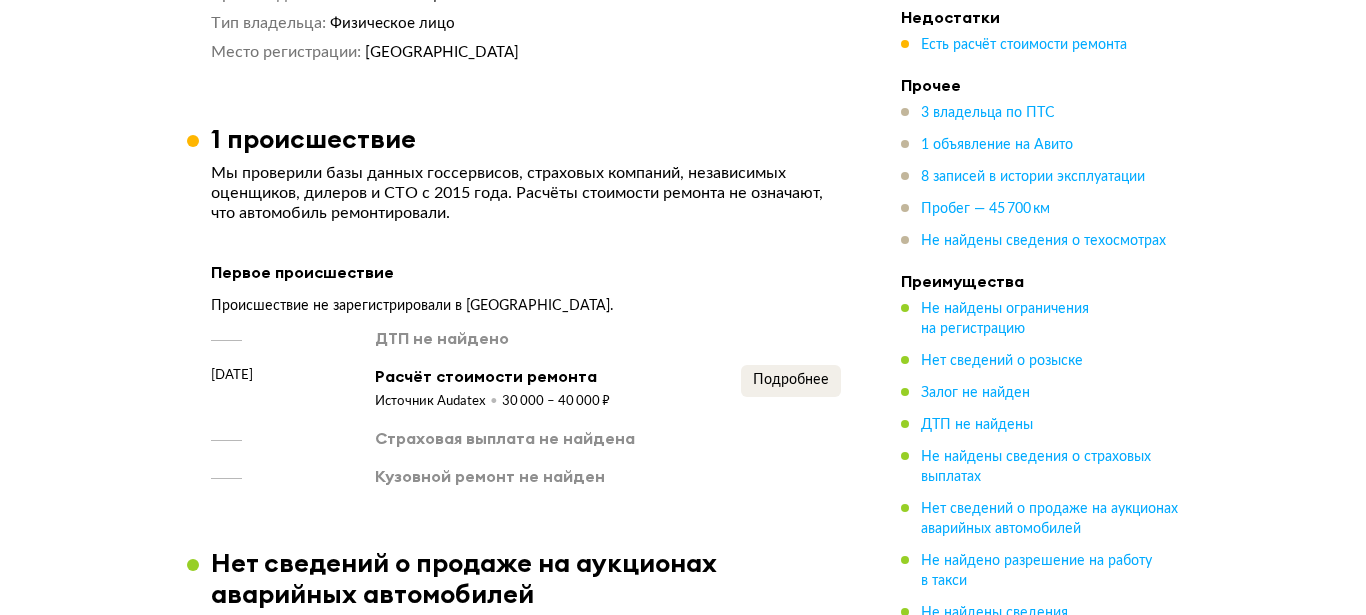 scroll, scrollTop: 2448, scrollLeft: 0, axis: vertical 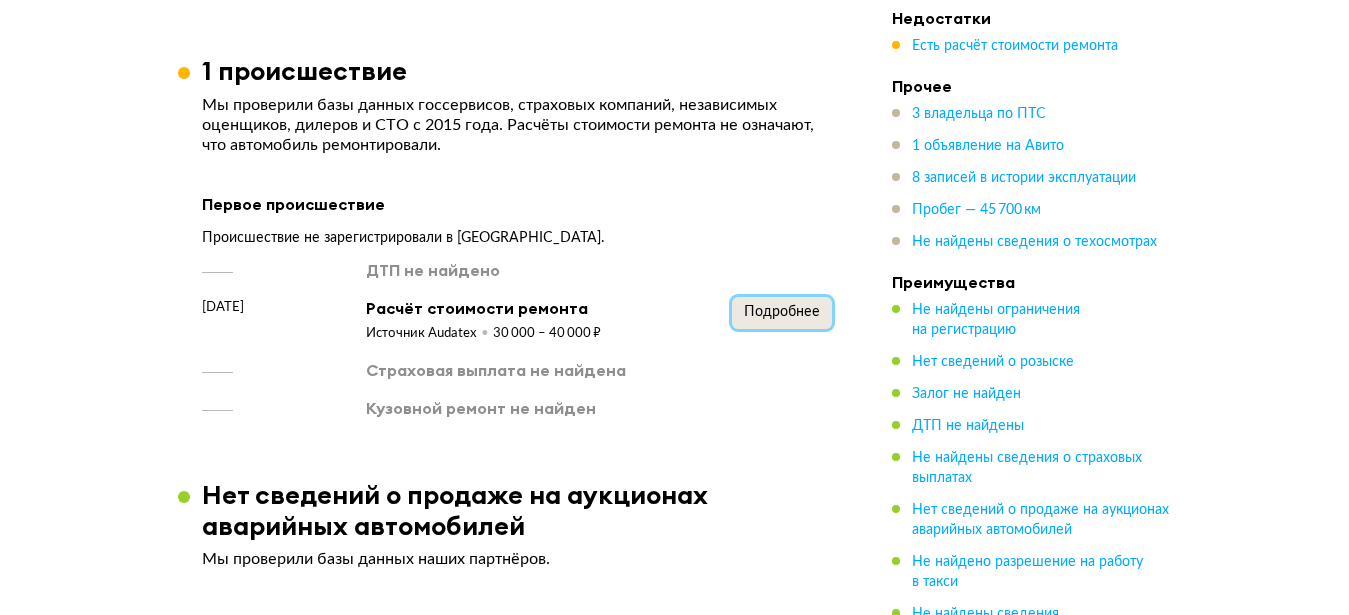 click on "Подробнее" at bounding box center [782, 312] 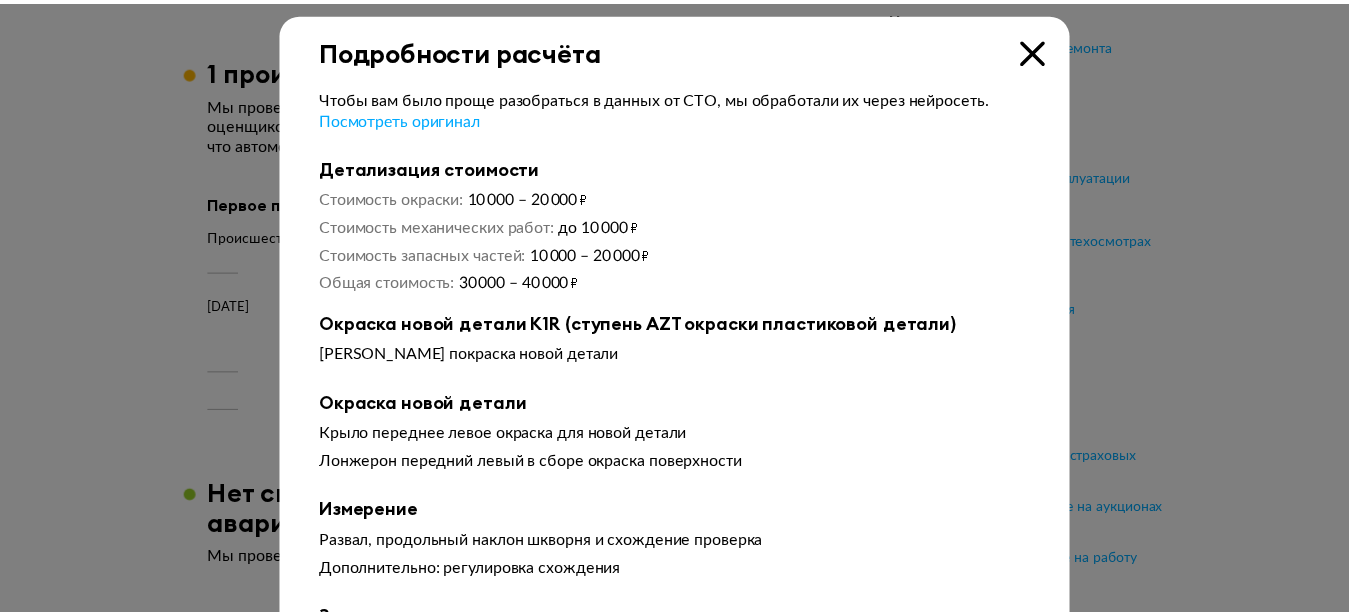 scroll, scrollTop: 0, scrollLeft: 0, axis: both 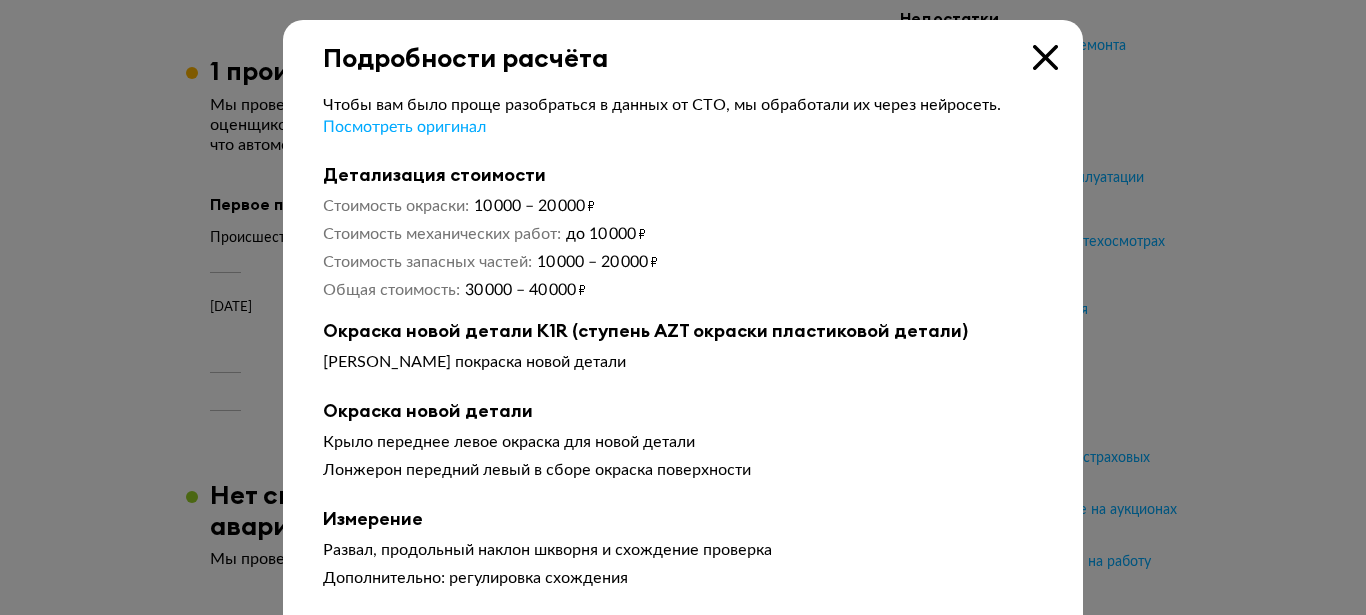 click at bounding box center (1045, 57) 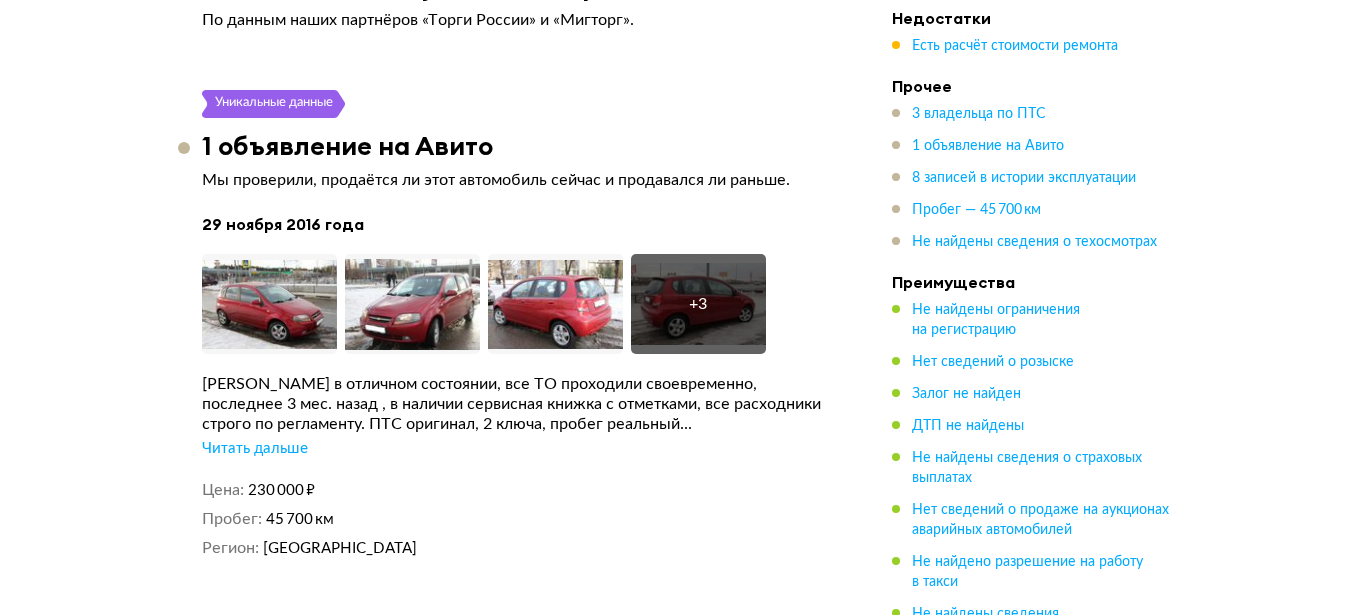 scroll, scrollTop: 3774, scrollLeft: 0, axis: vertical 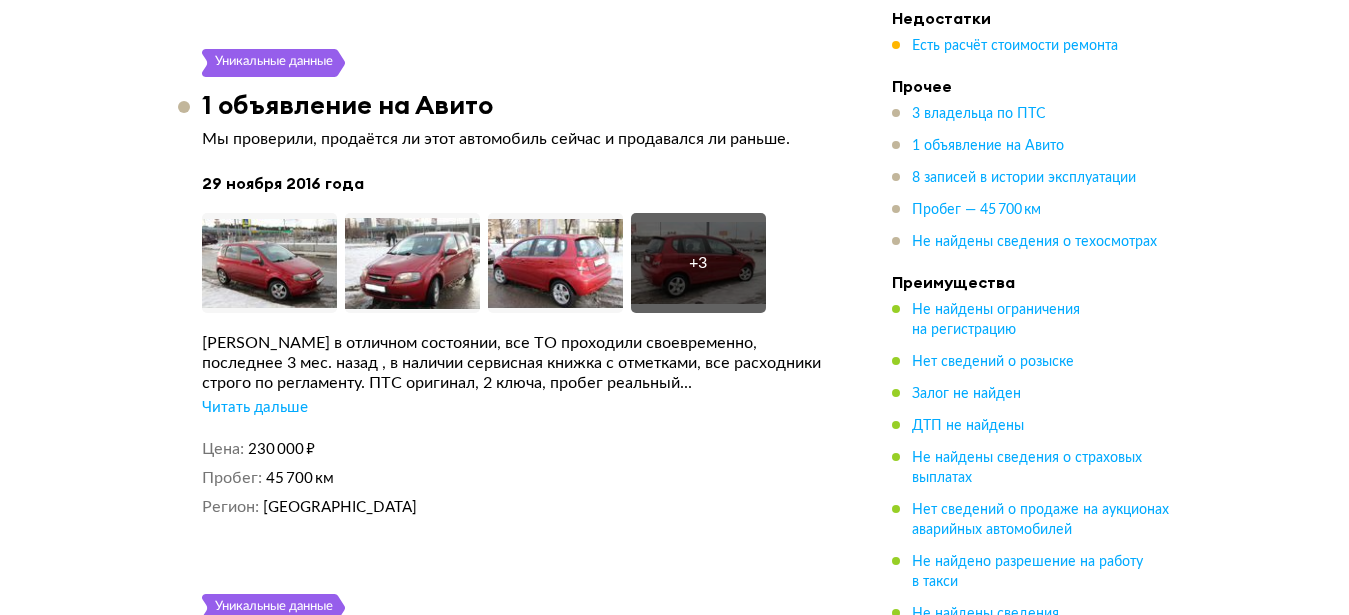 click on "Читать дальше" at bounding box center [255, 408] 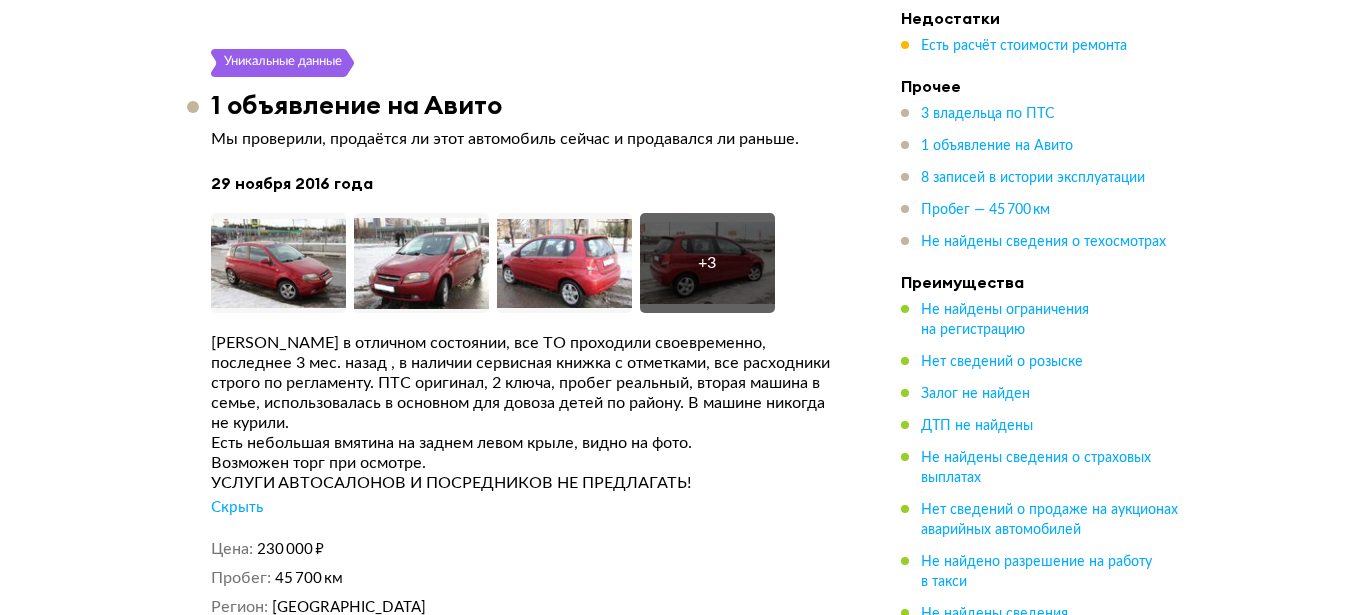 scroll, scrollTop: 3876, scrollLeft: 0, axis: vertical 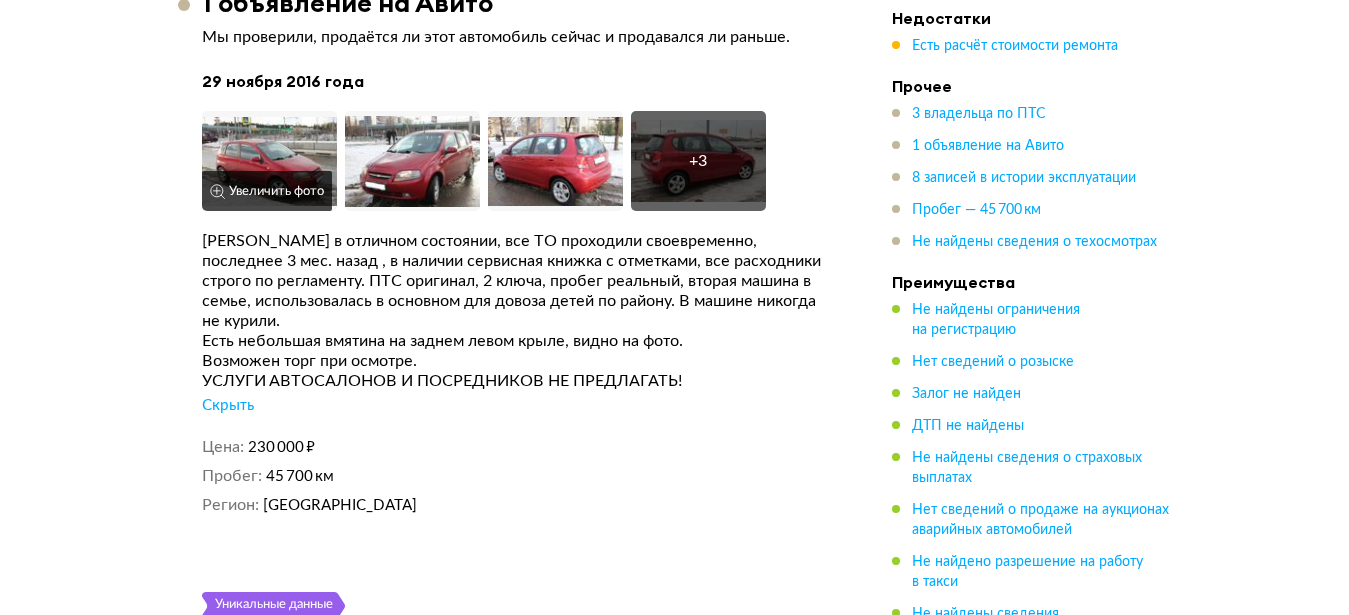 click at bounding box center (269, 161) 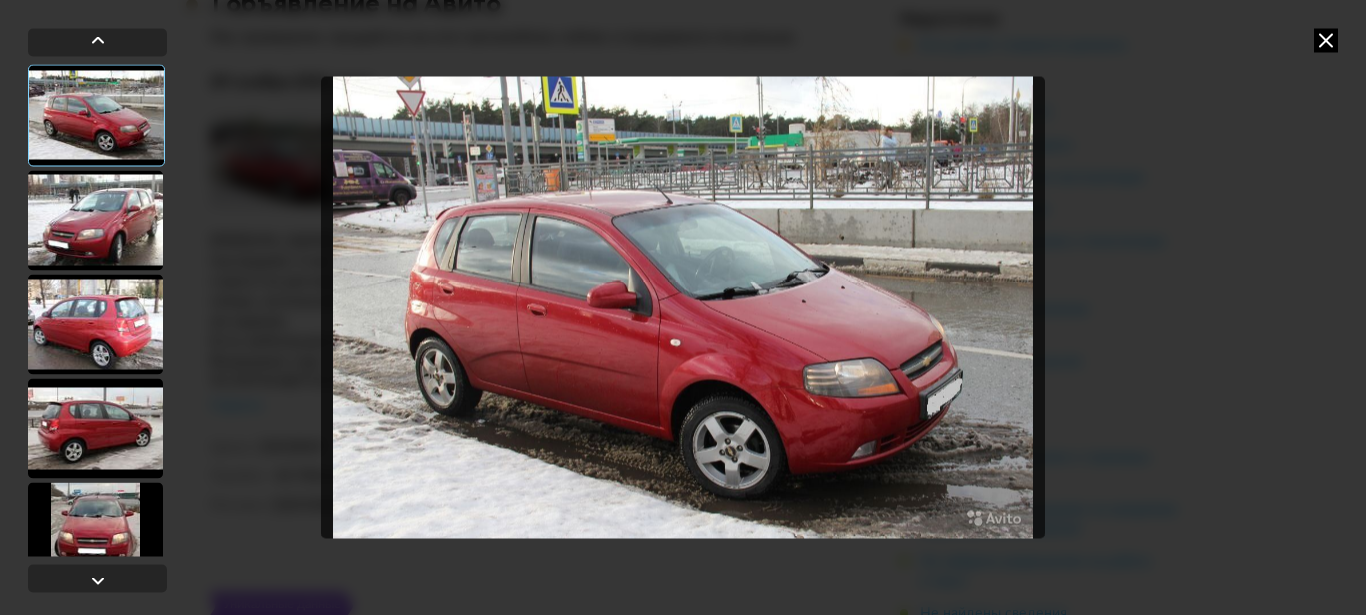 click at bounding box center [95, 220] 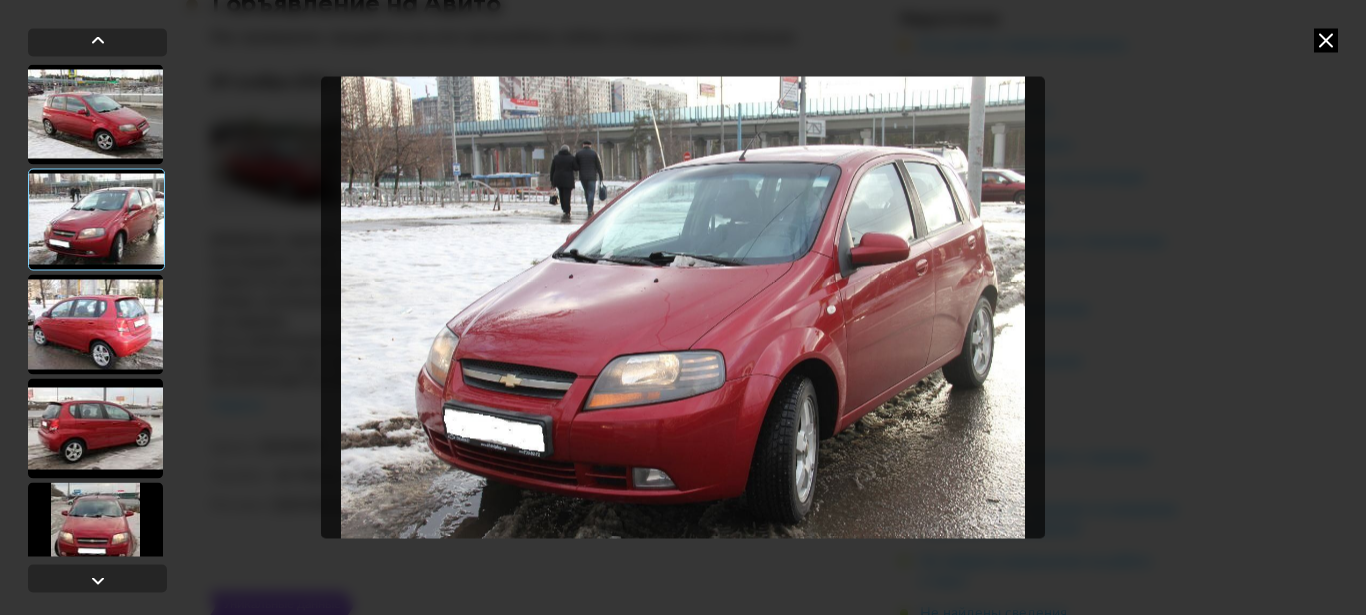 click at bounding box center [95, 324] 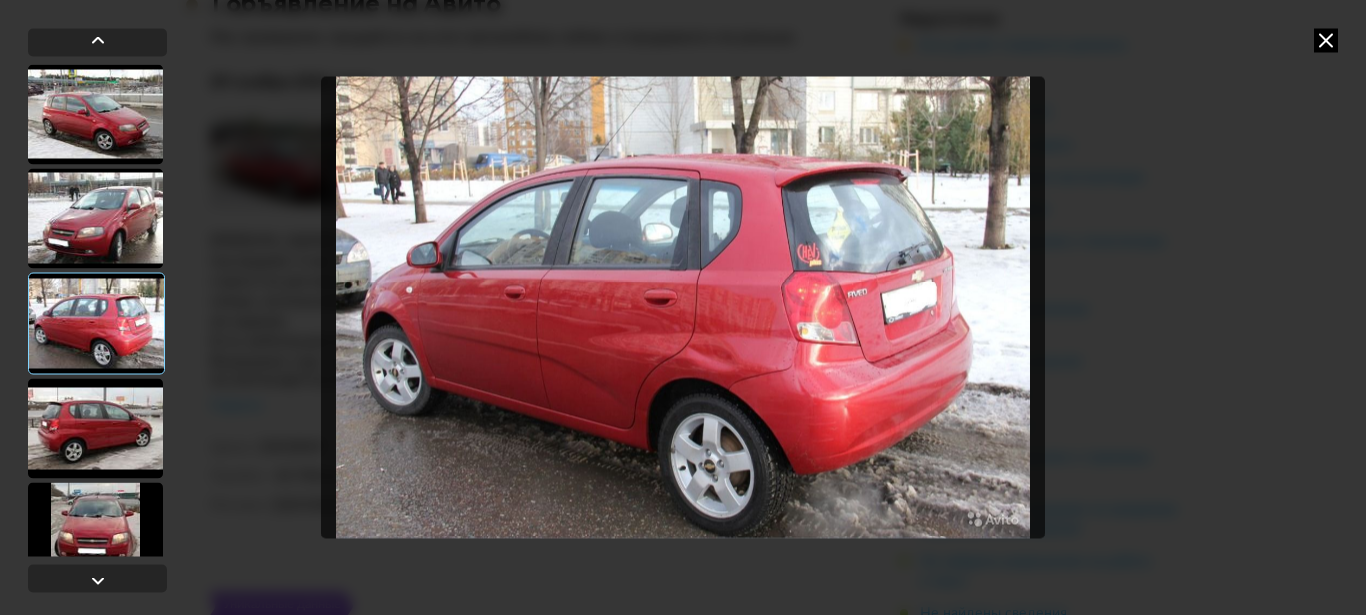 click at bounding box center [95, 428] 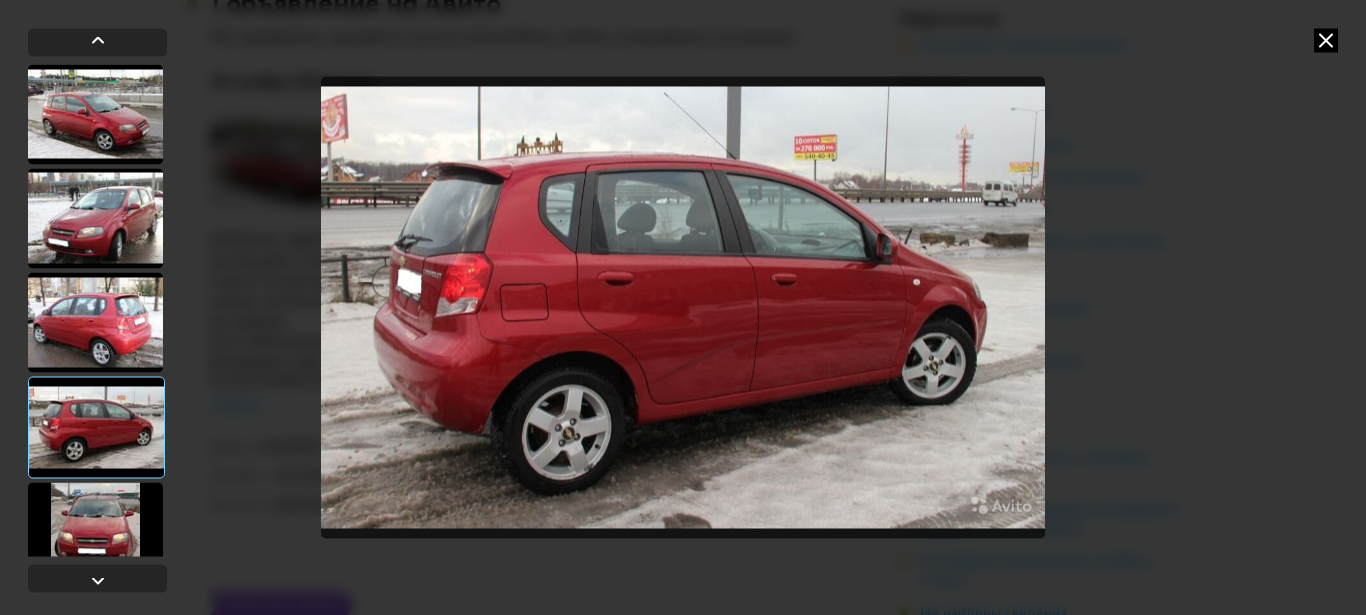 click at bounding box center (95, 532) 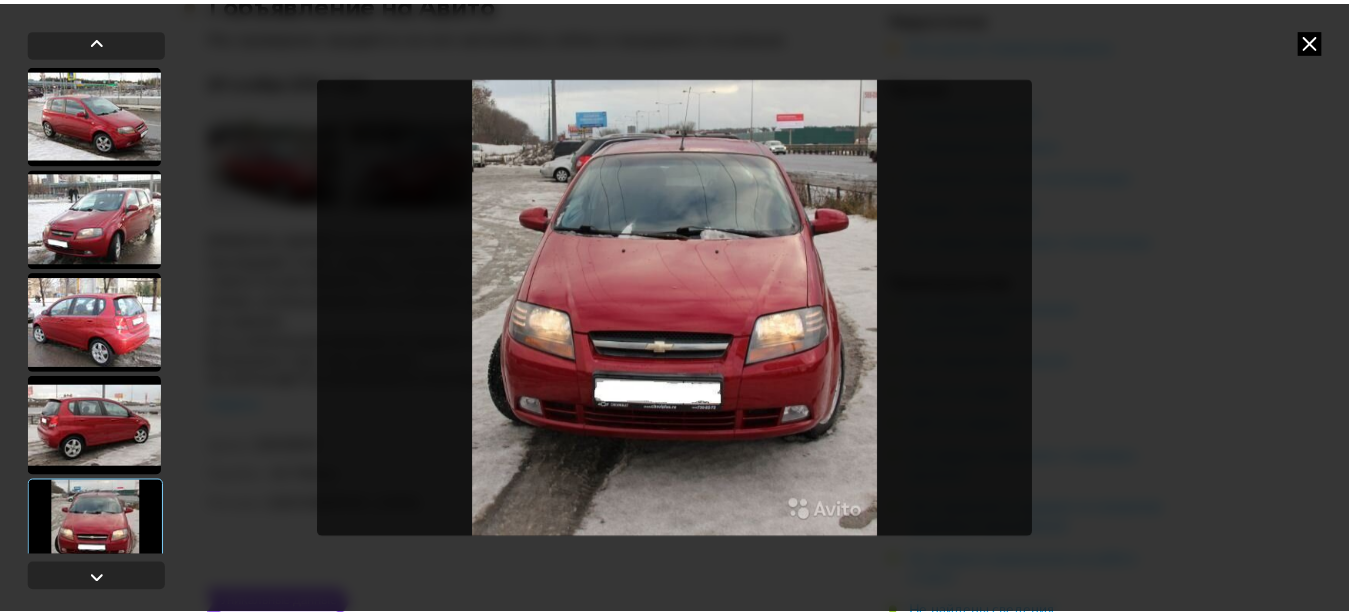 scroll, scrollTop: 151, scrollLeft: 0, axis: vertical 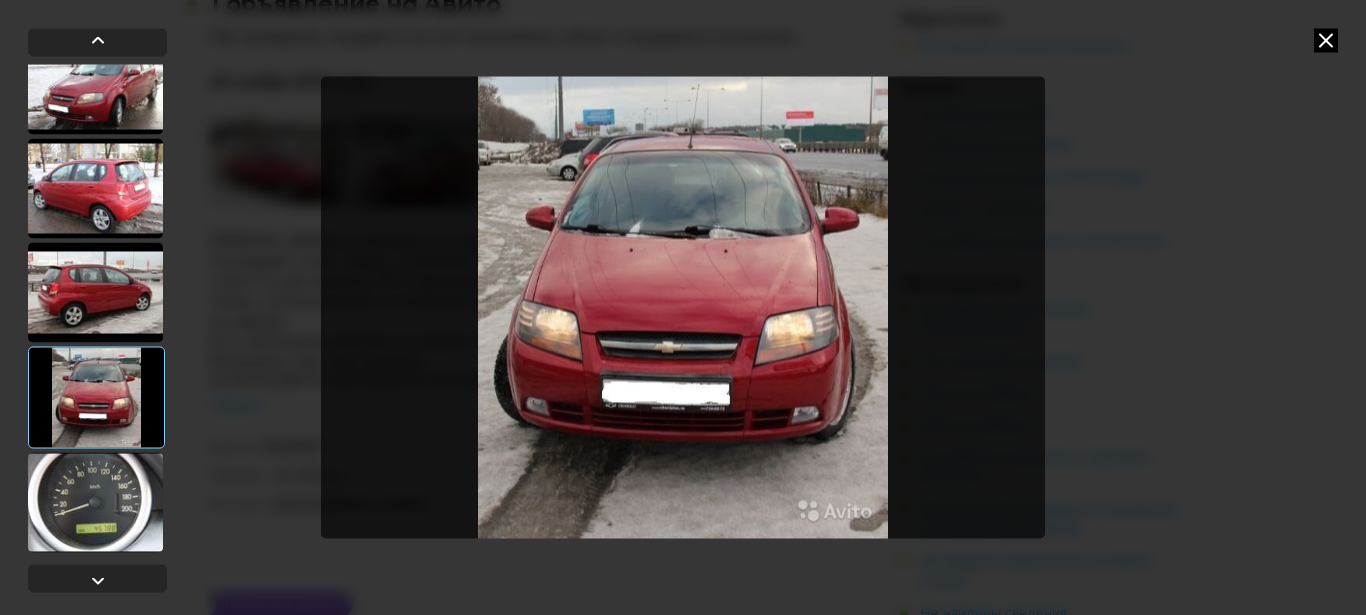 click at bounding box center [95, 502] 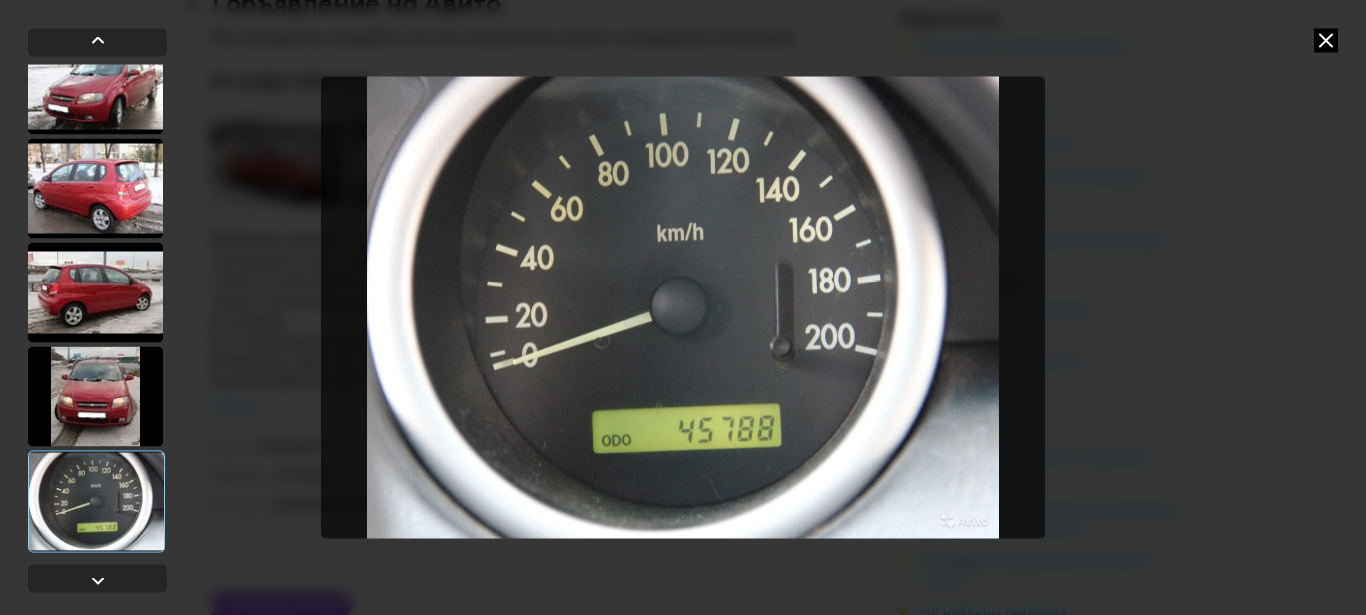 click at bounding box center [1326, 40] 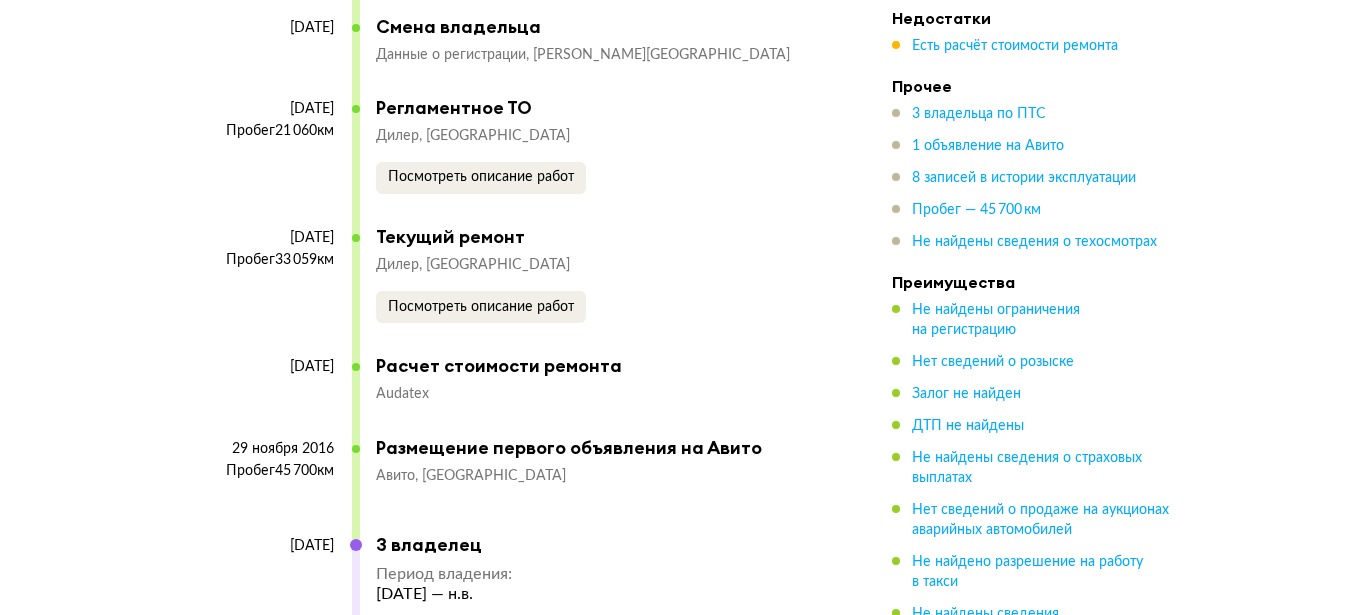 scroll, scrollTop: 5508, scrollLeft: 0, axis: vertical 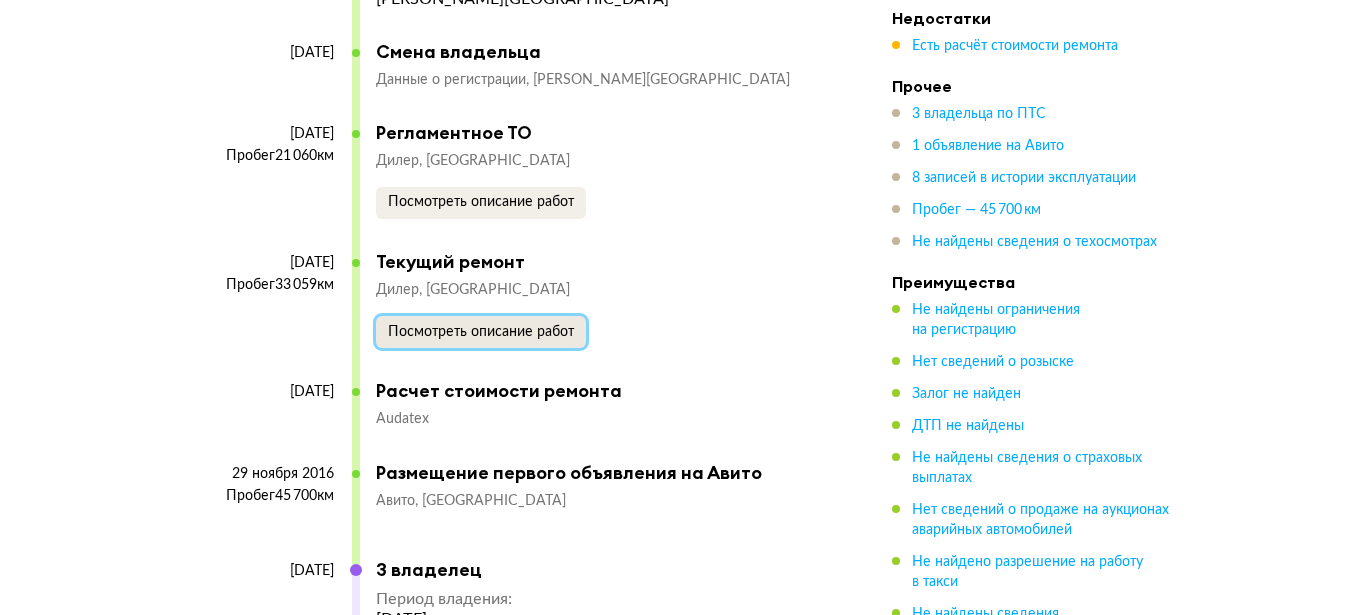 click on "Посмотреть описание работ" at bounding box center (481, 332) 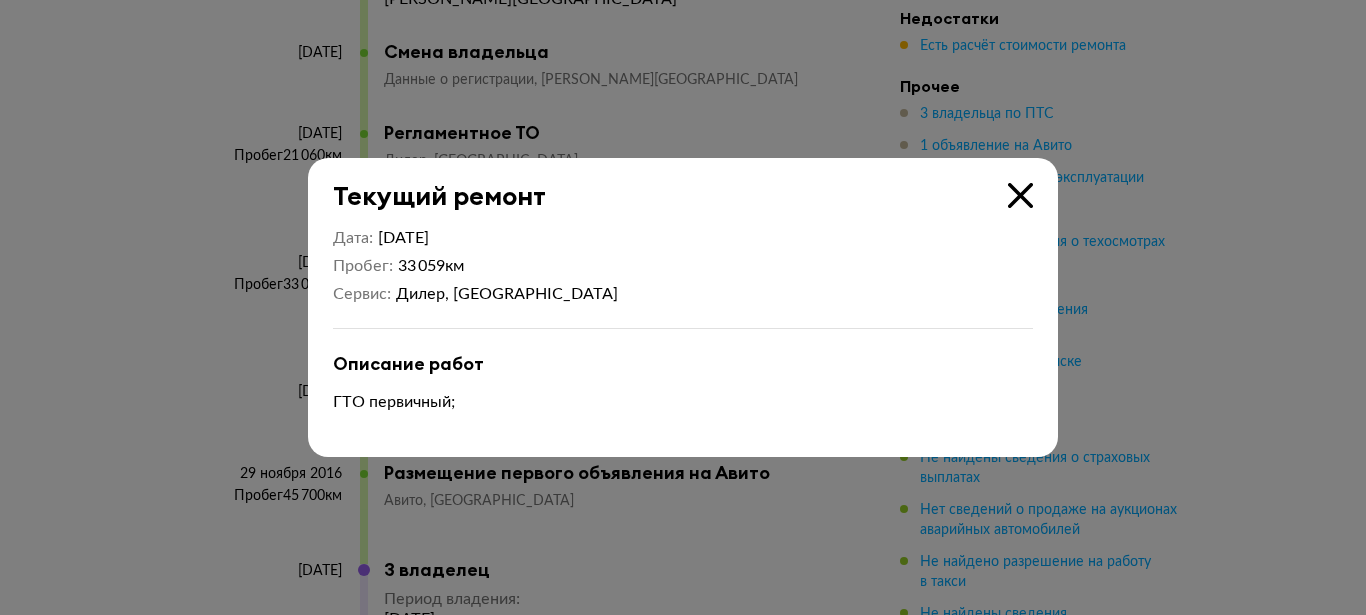 click on "Текущий ремонт Дата 9 июля 2014 Пробег 33 059  км Сервис Дилер, Москва Описание работ ГТО первичный;" at bounding box center [683, 307] 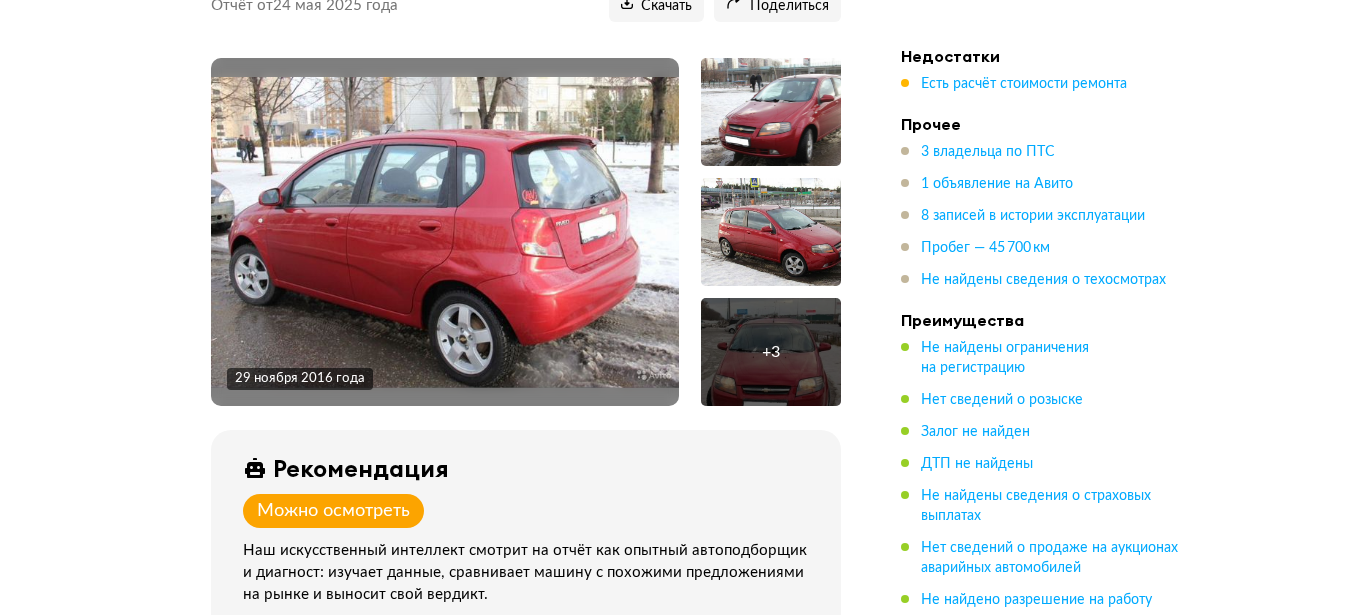 scroll, scrollTop: 306, scrollLeft: 0, axis: vertical 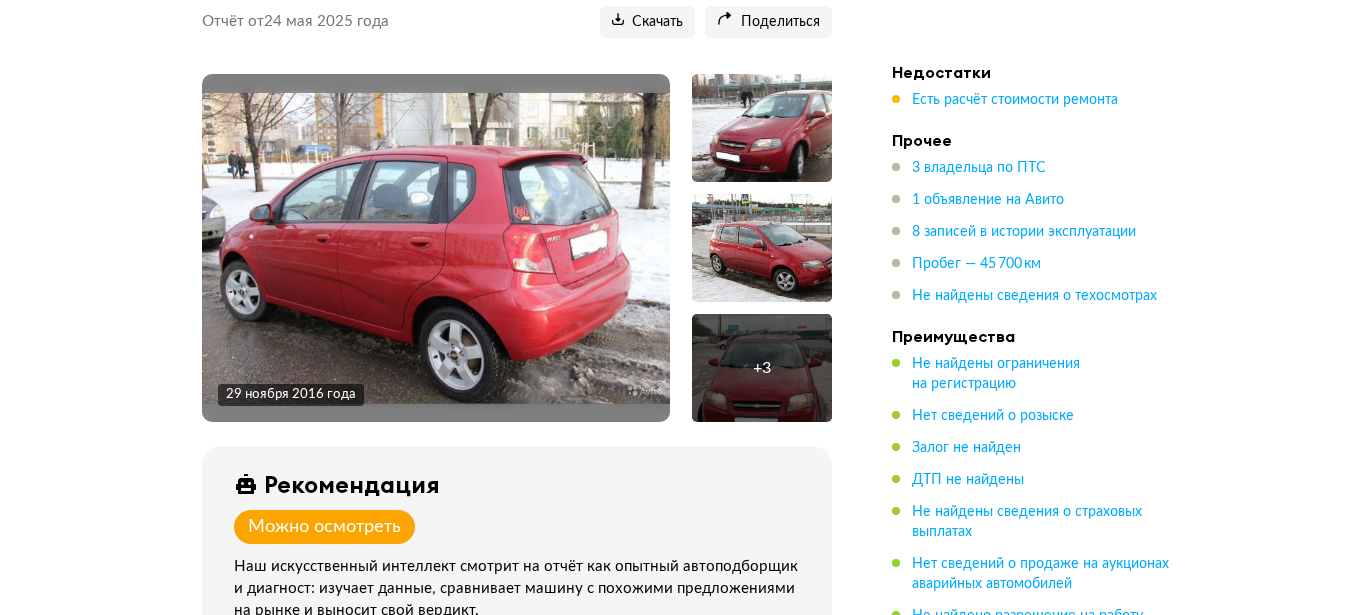 click at bounding box center (436, 248) 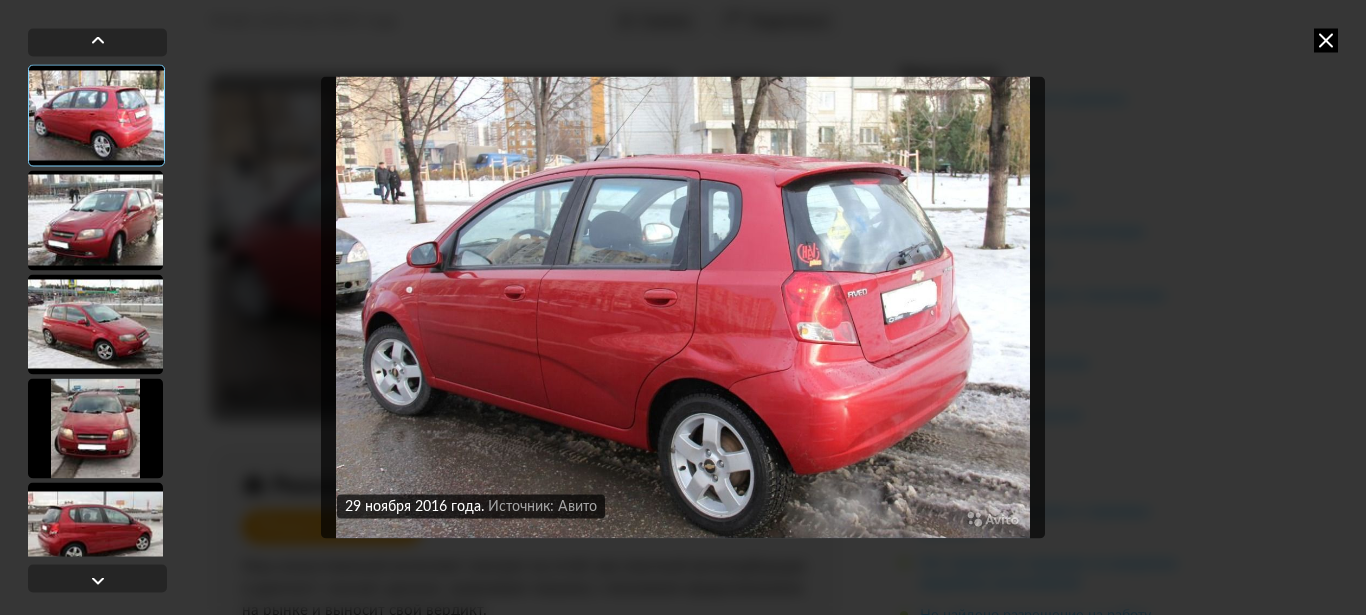 click at bounding box center [95, 220] 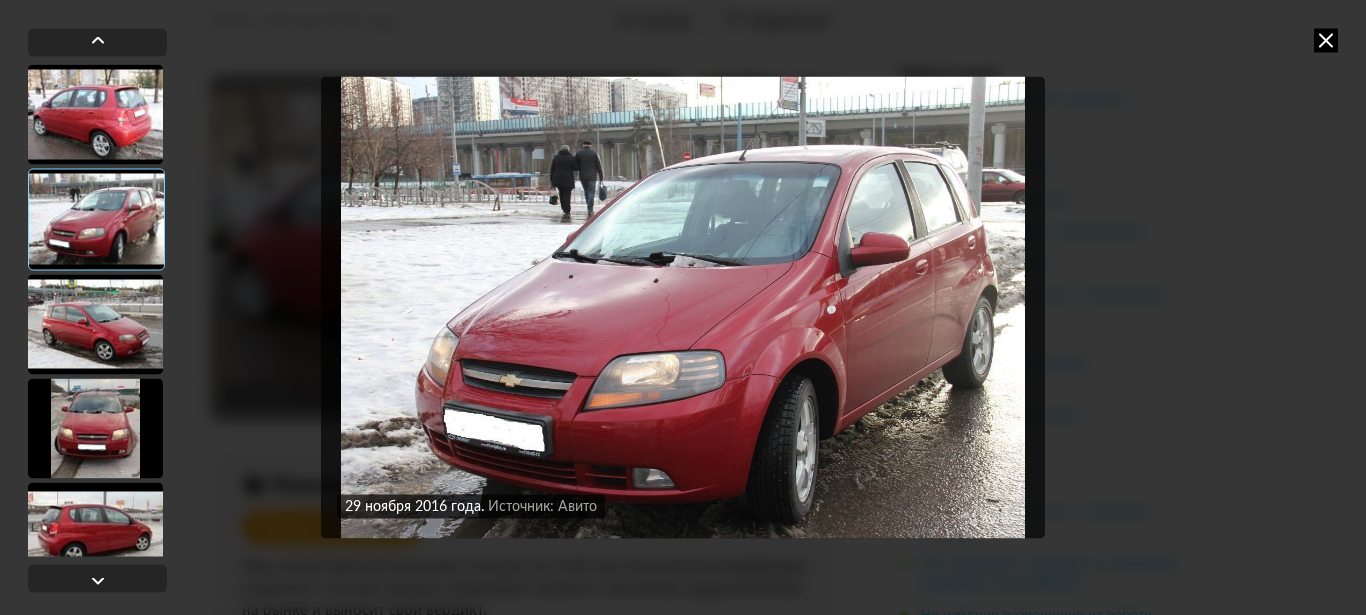 click at bounding box center [95, 324] 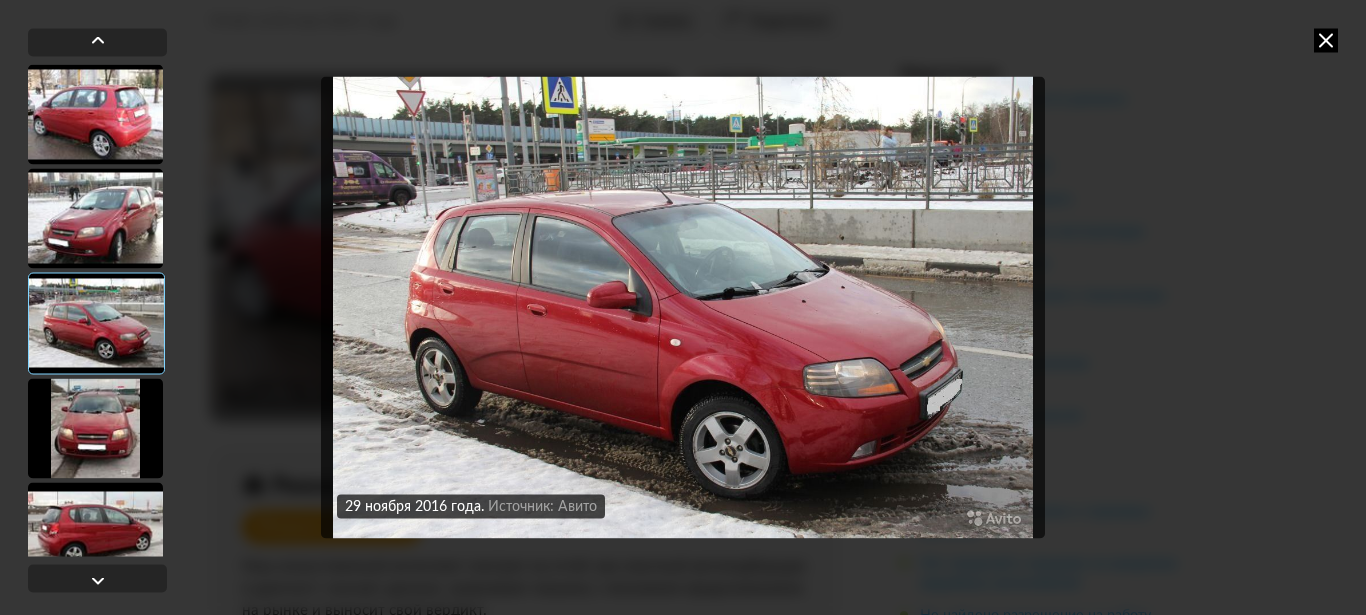 click at bounding box center (95, 428) 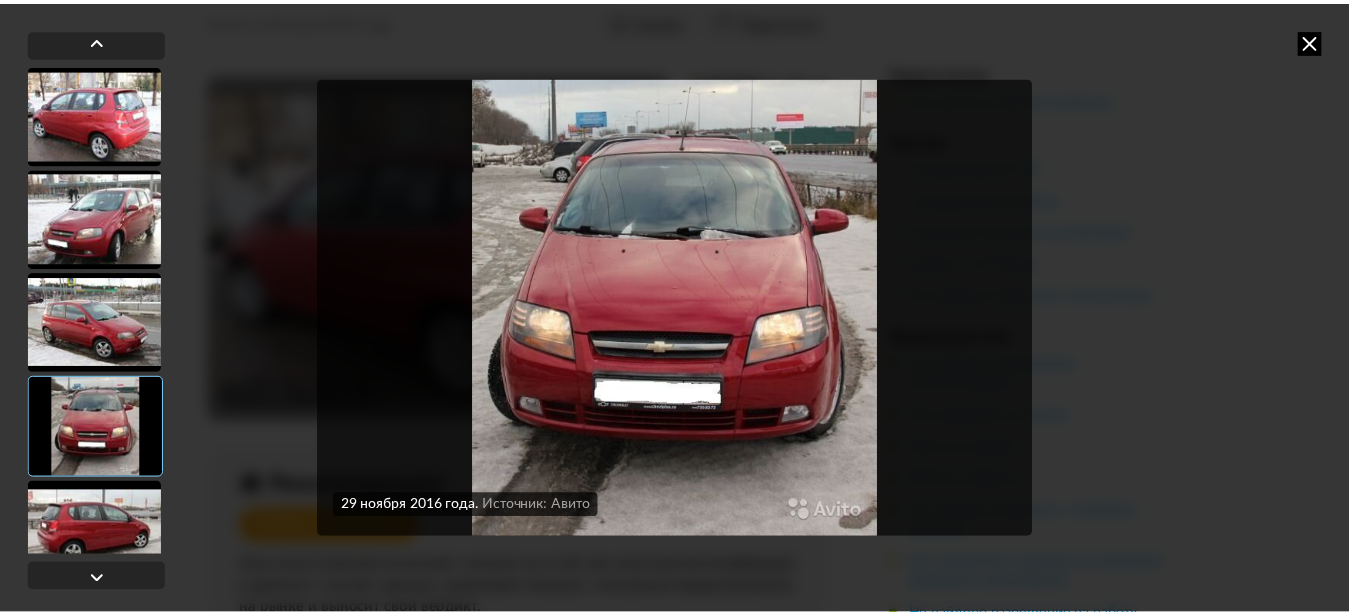scroll, scrollTop: 151, scrollLeft: 0, axis: vertical 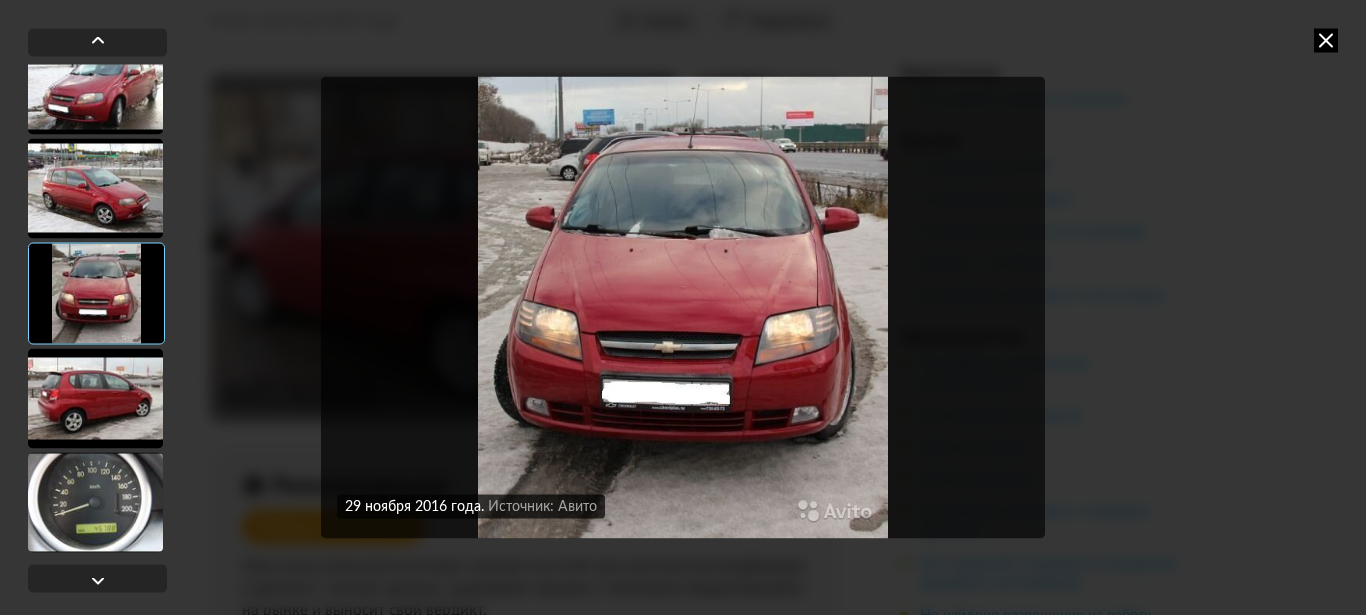 click at bounding box center [95, 398] 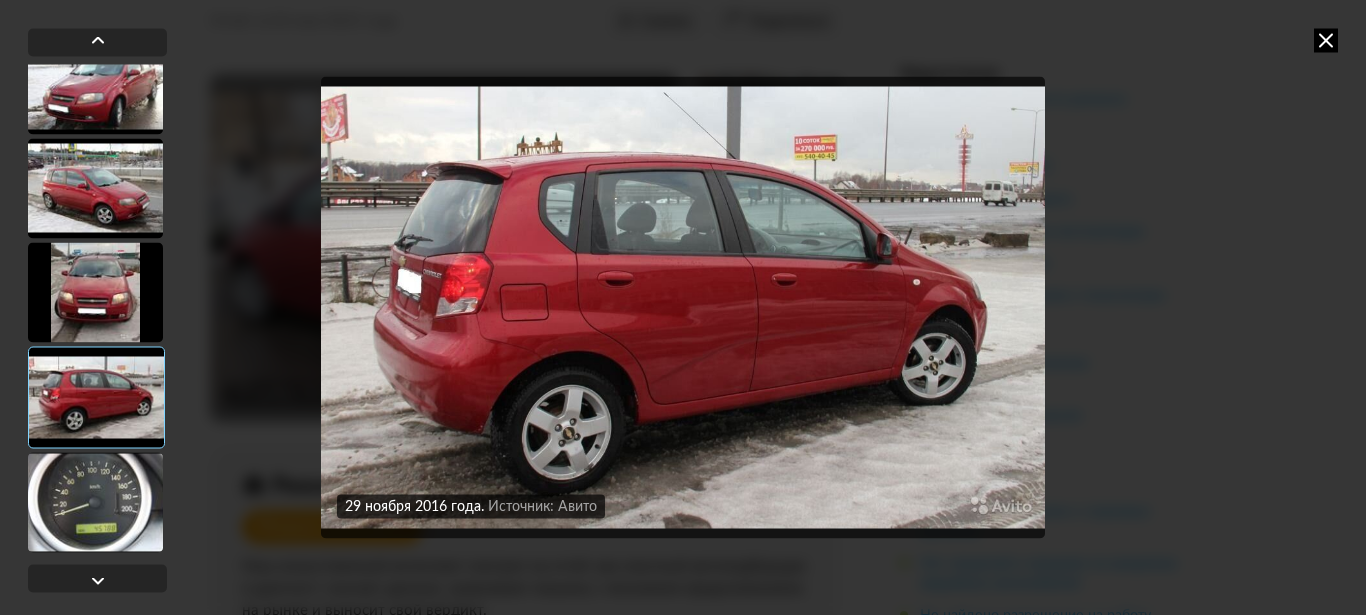 click at bounding box center [95, 502] 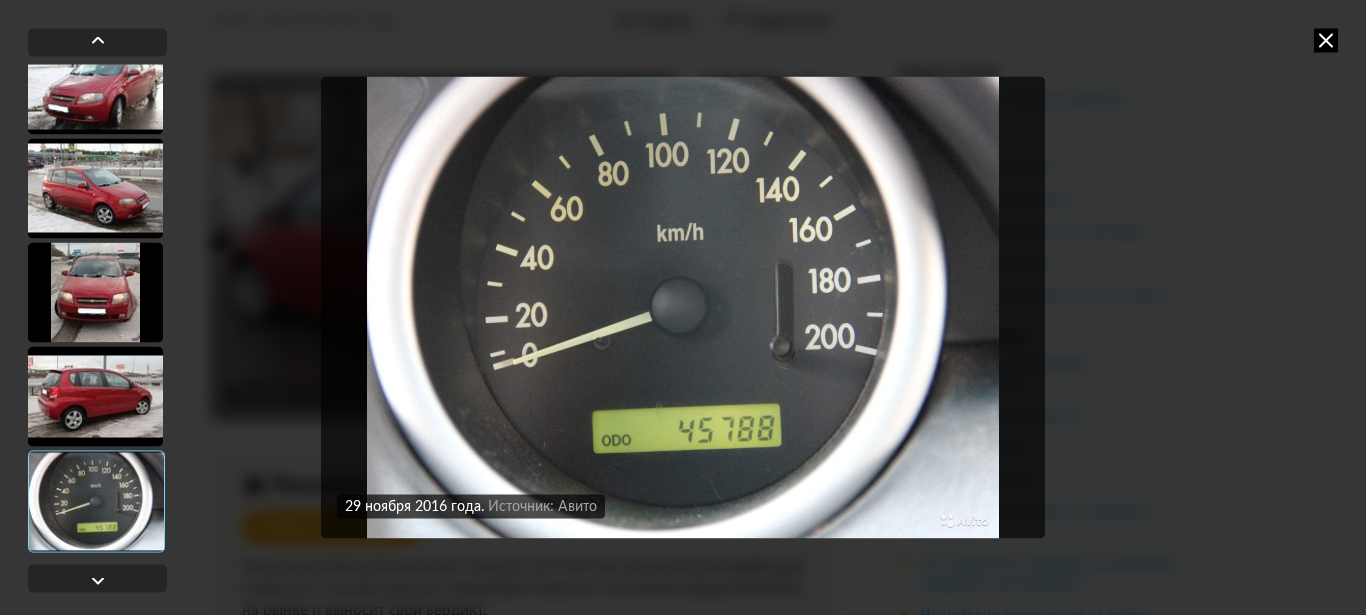 click at bounding box center [96, 501] 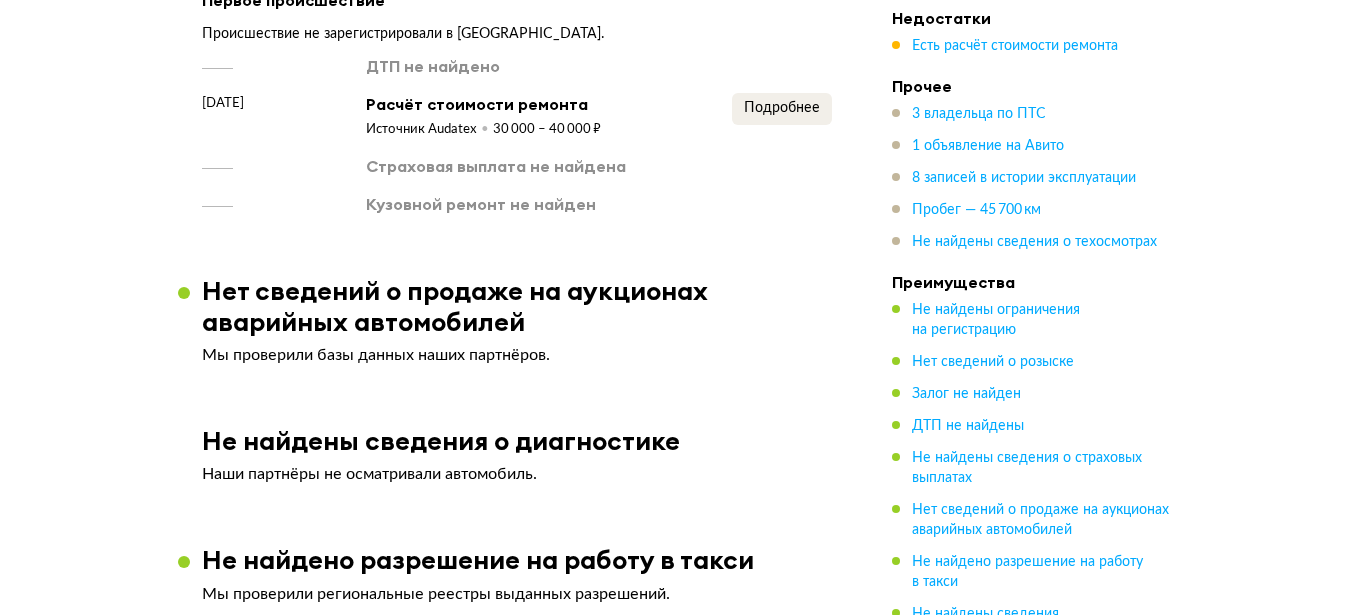 scroll, scrollTop: 2550, scrollLeft: 0, axis: vertical 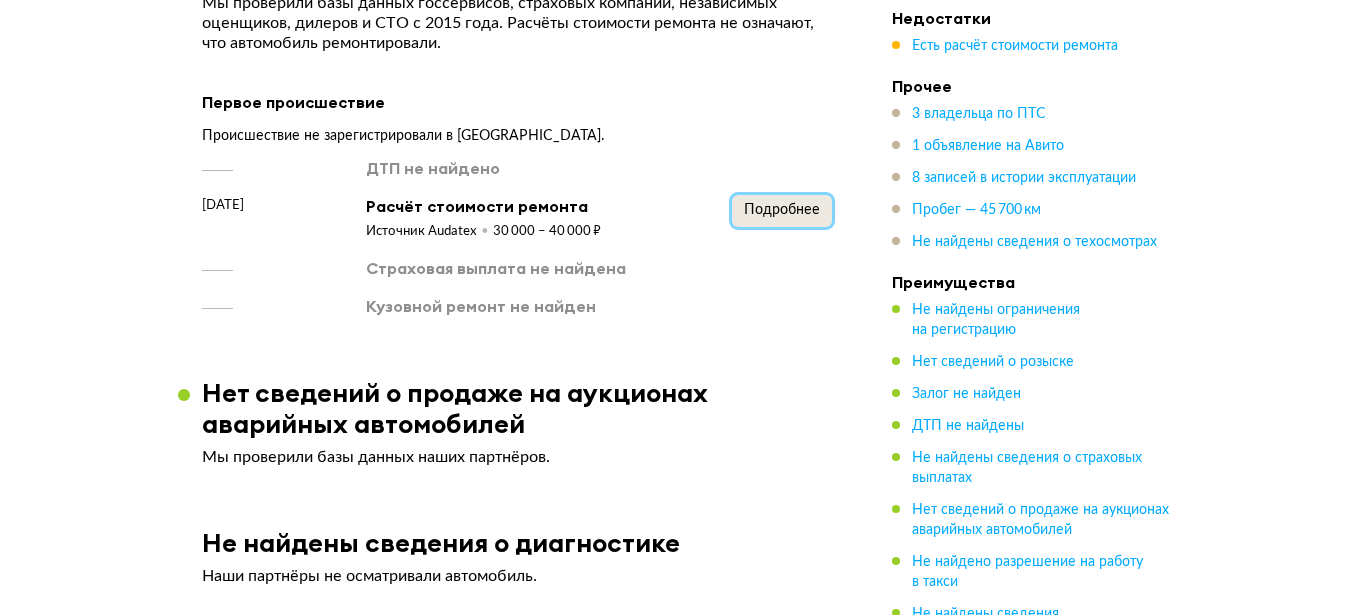 click on "Подробнее" at bounding box center (782, 210) 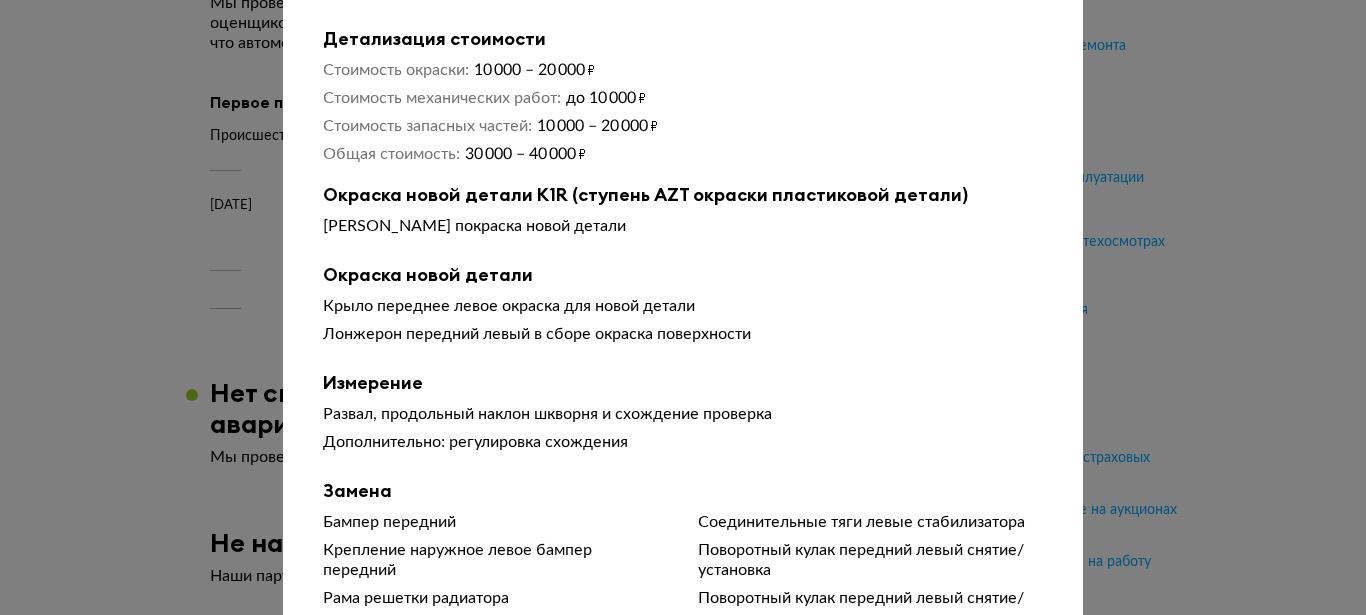 scroll, scrollTop: 168, scrollLeft: 0, axis: vertical 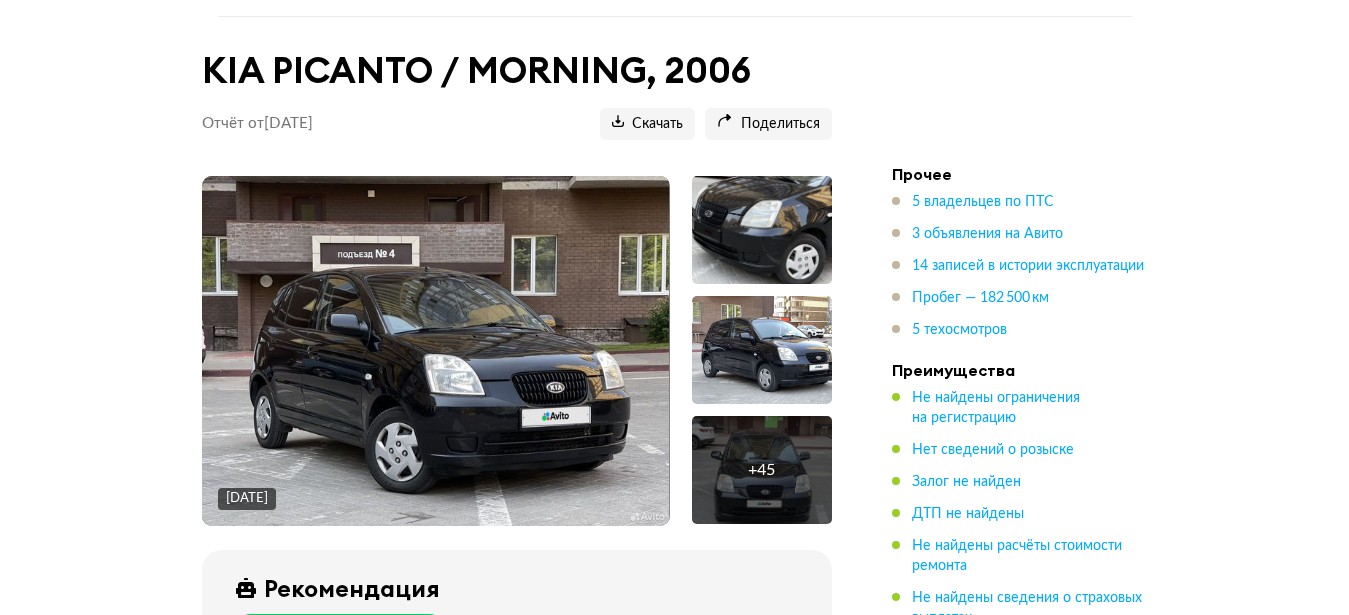 click at bounding box center (435, 351) 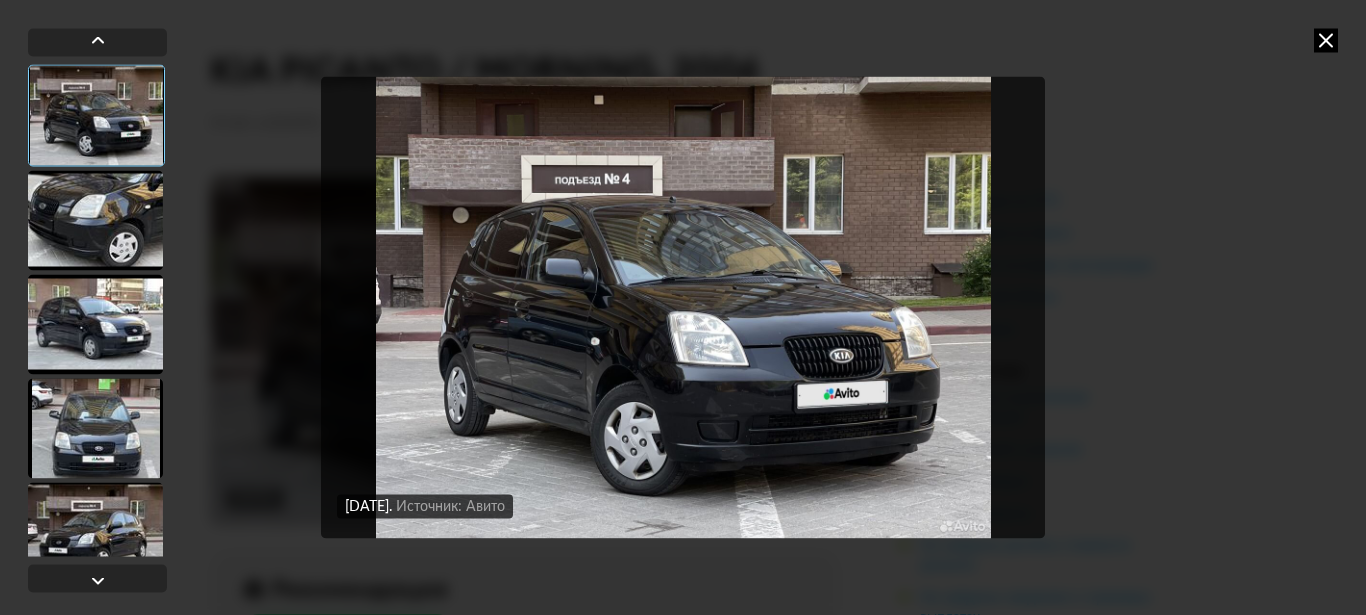 click at bounding box center [95, 220] 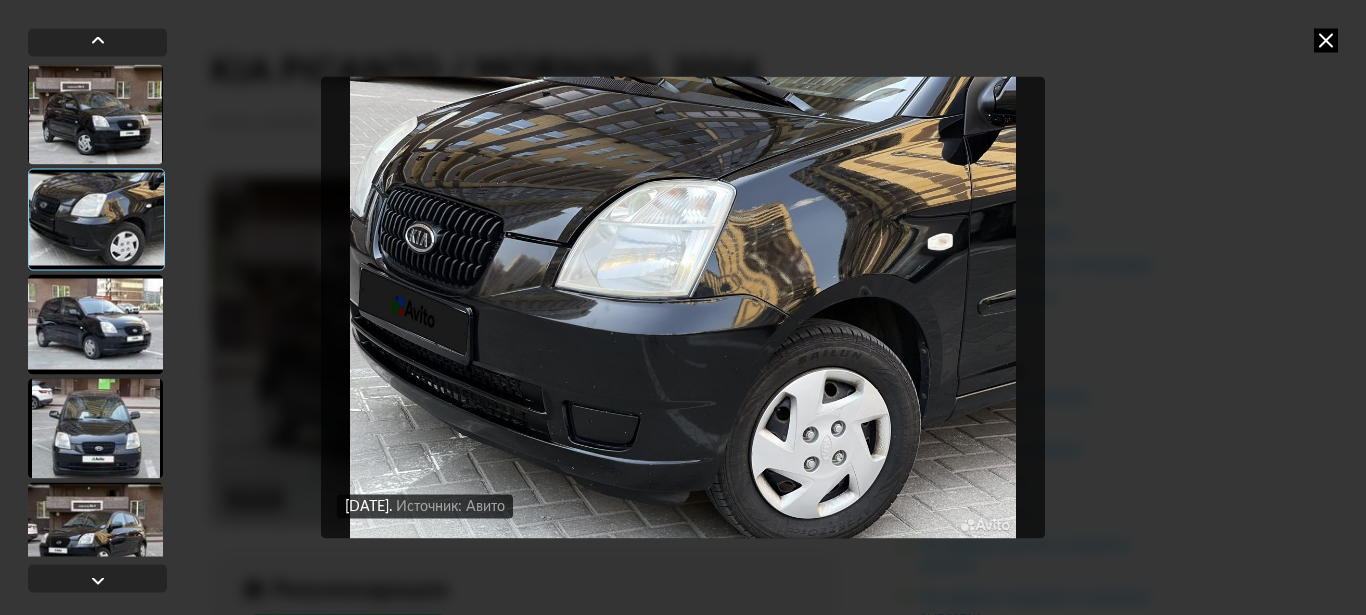 click at bounding box center (95, 114) 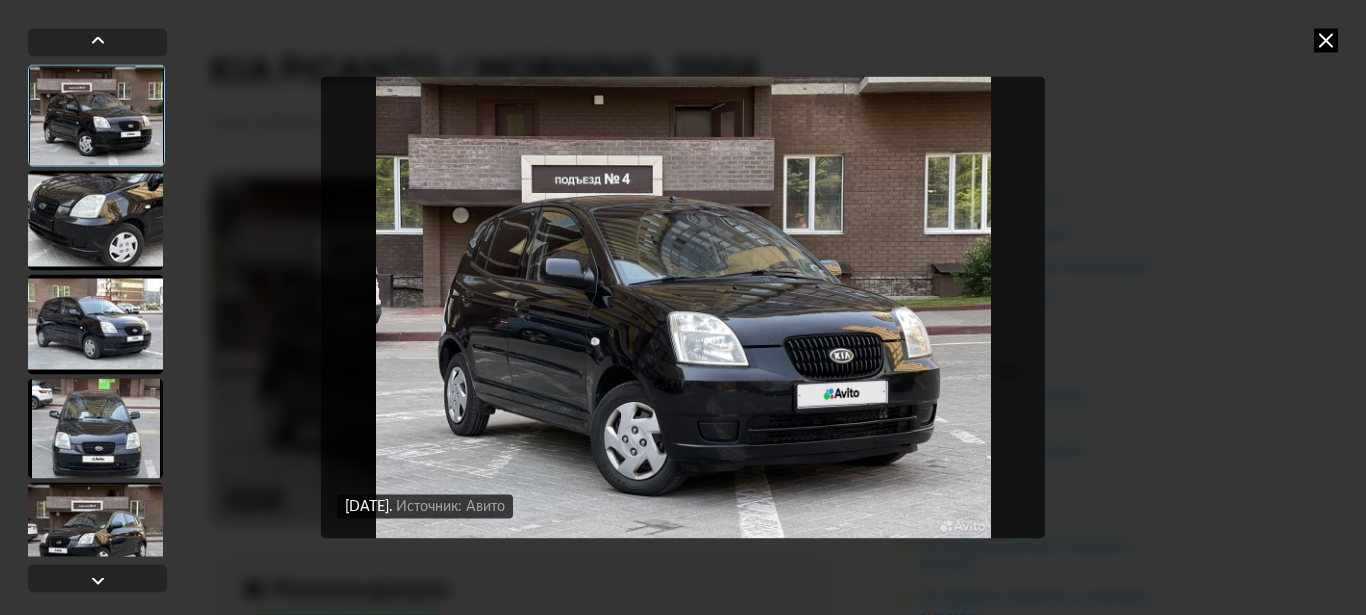 click at bounding box center (95, 220) 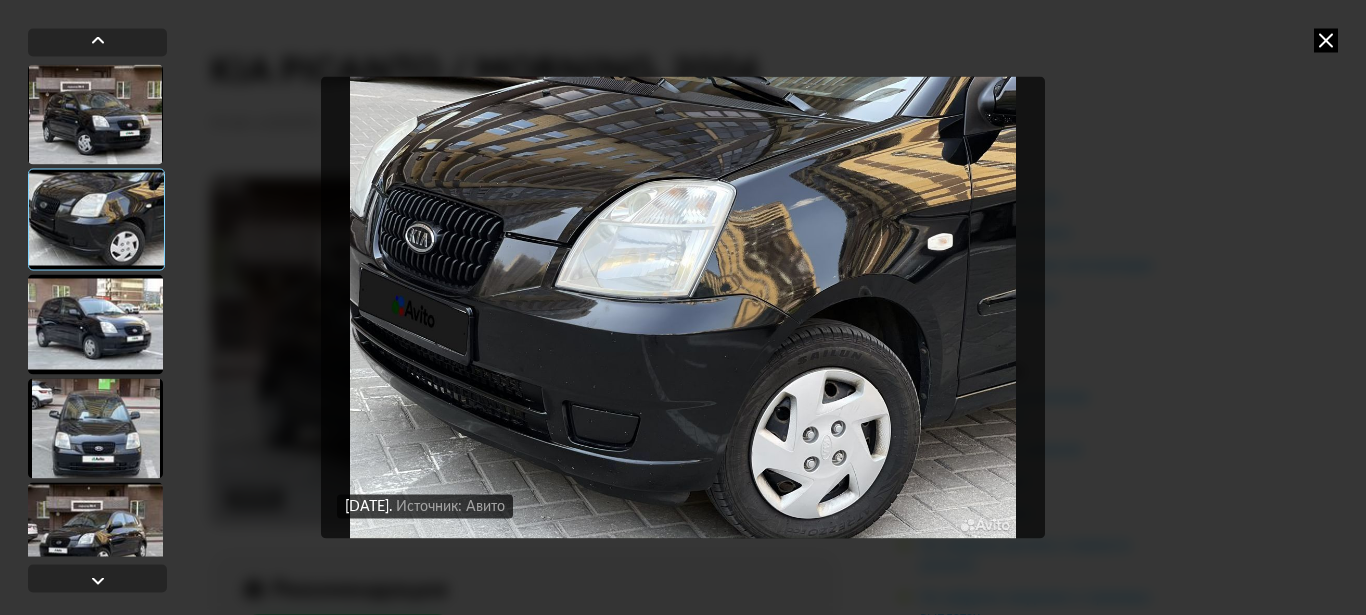 click at bounding box center [95, 324] 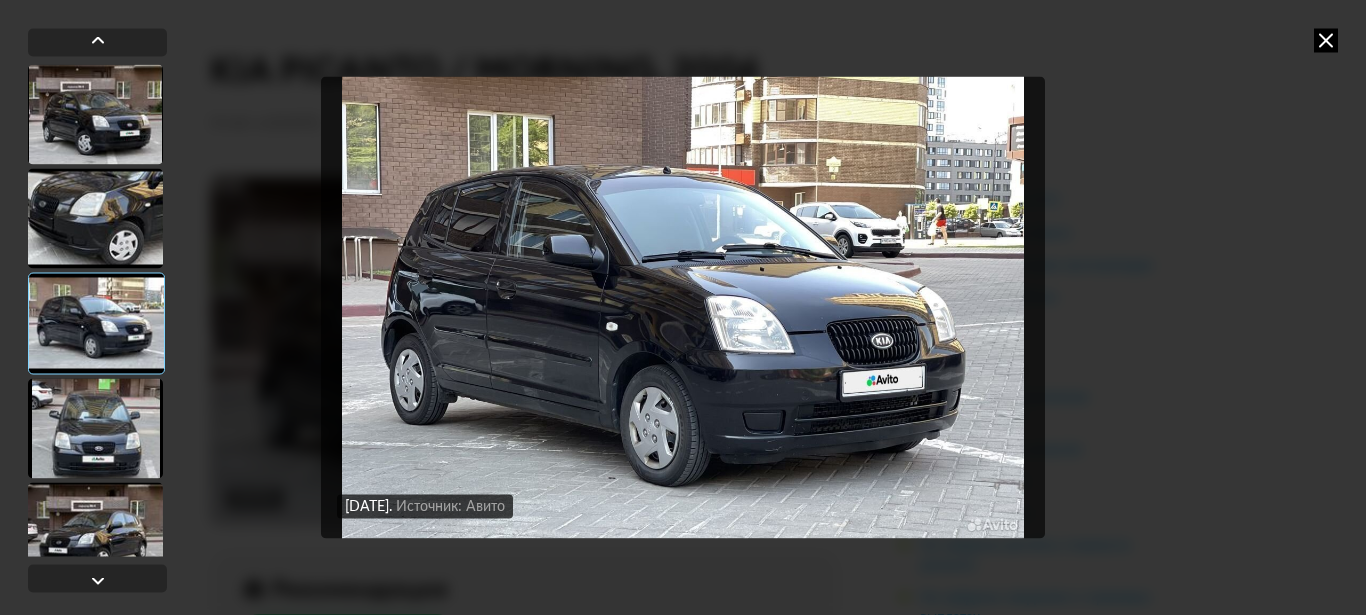 click at bounding box center (95, 428) 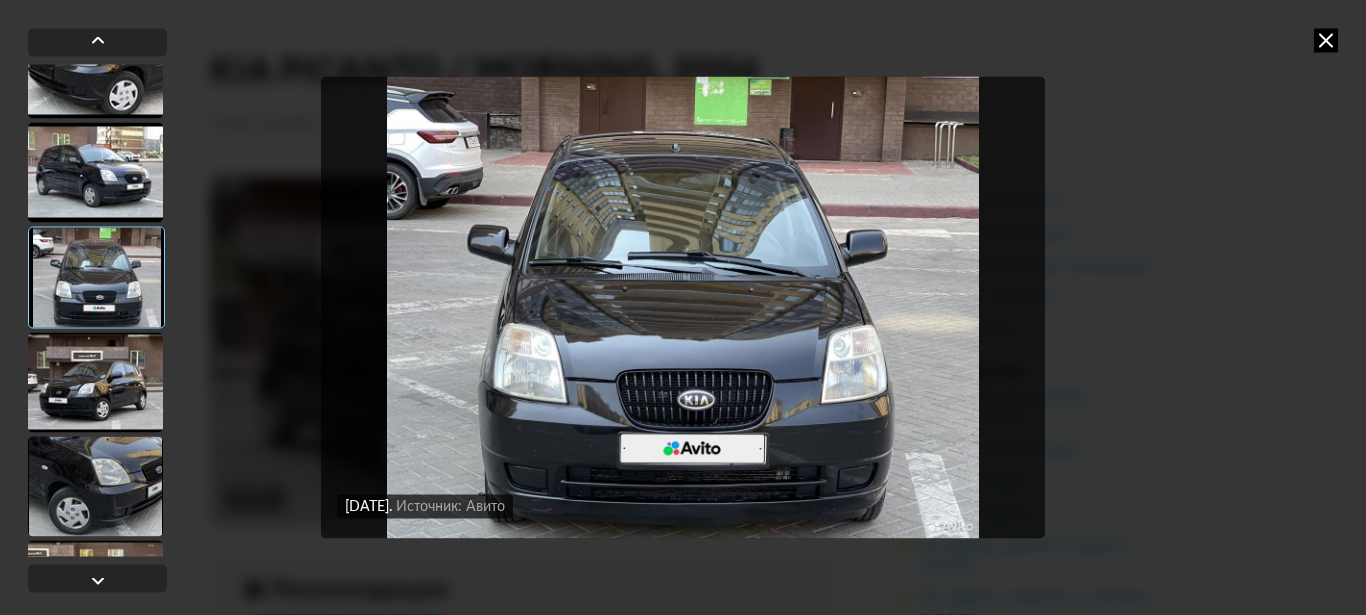 scroll, scrollTop: 168, scrollLeft: 0, axis: vertical 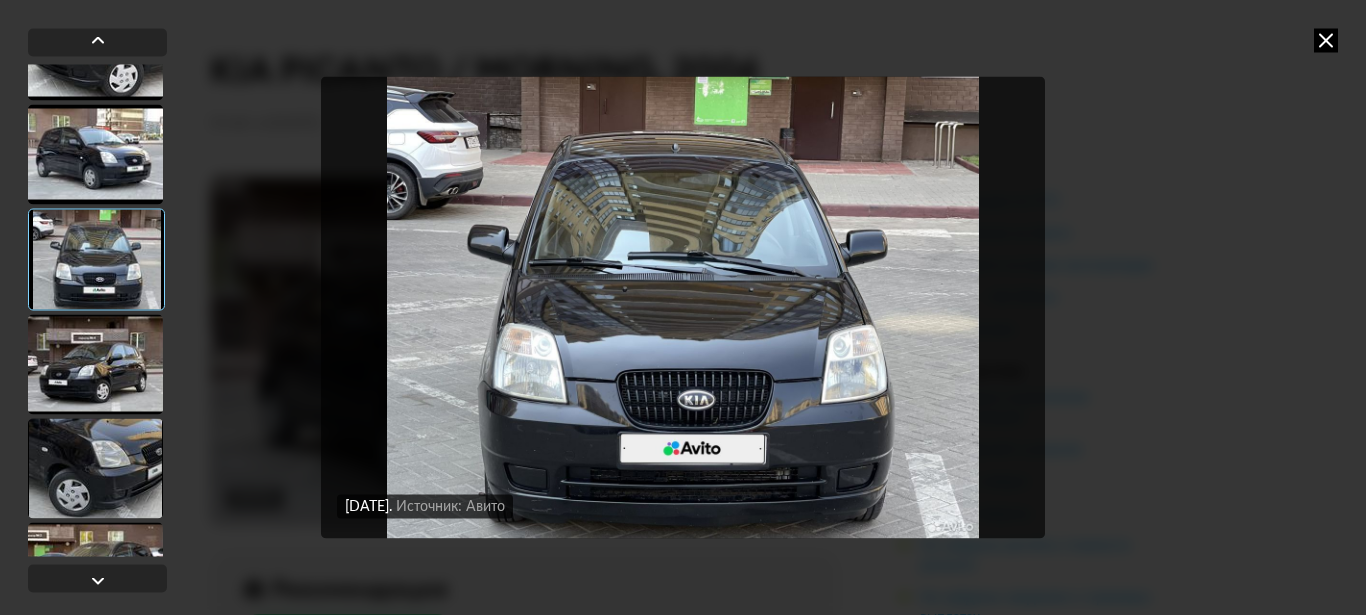 click at bounding box center (95, 364) 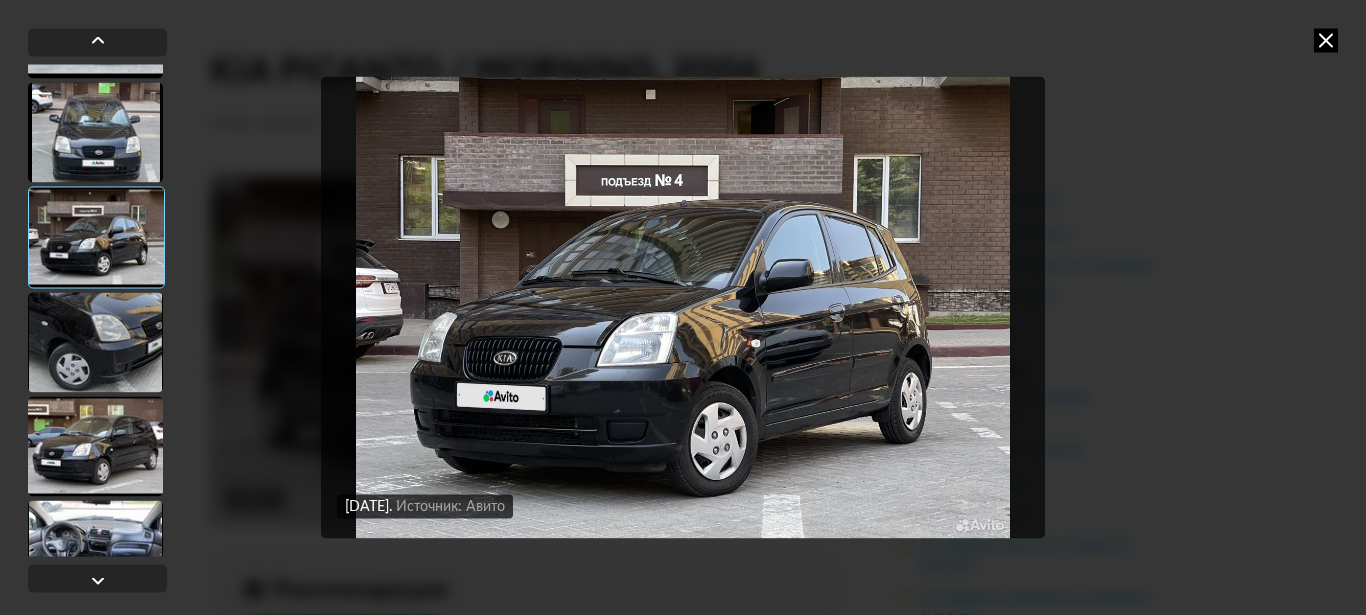 scroll, scrollTop: 336, scrollLeft: 0, axis: vertical 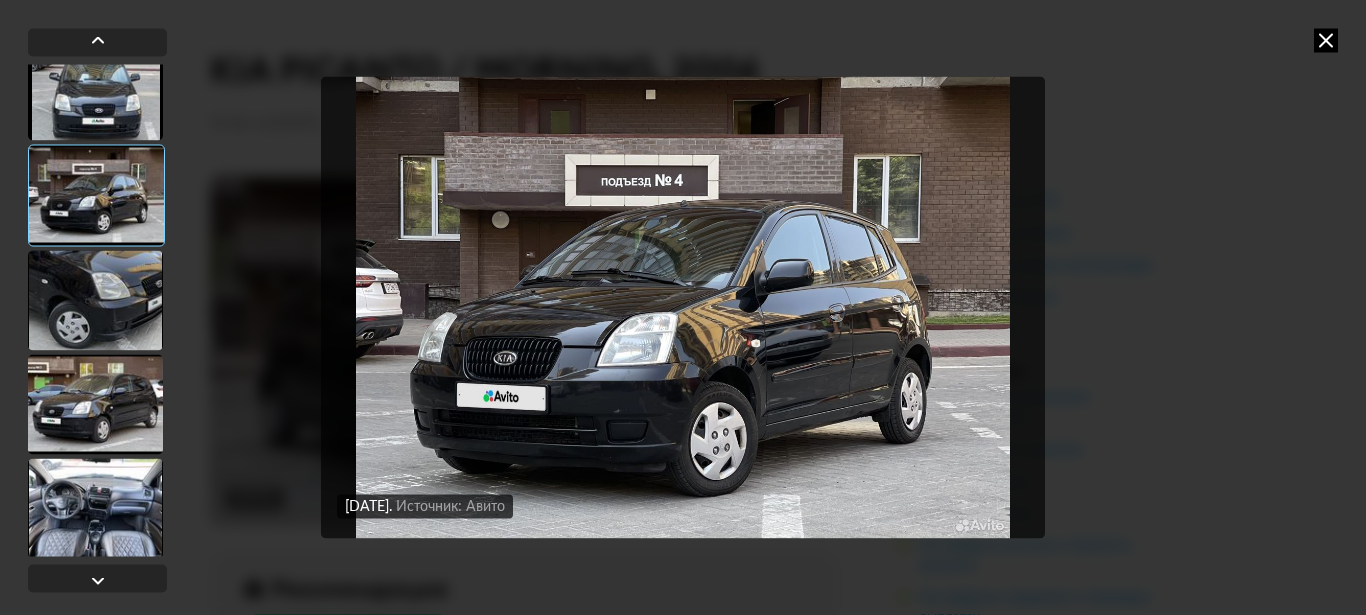 click at bounding box center (95, 300) 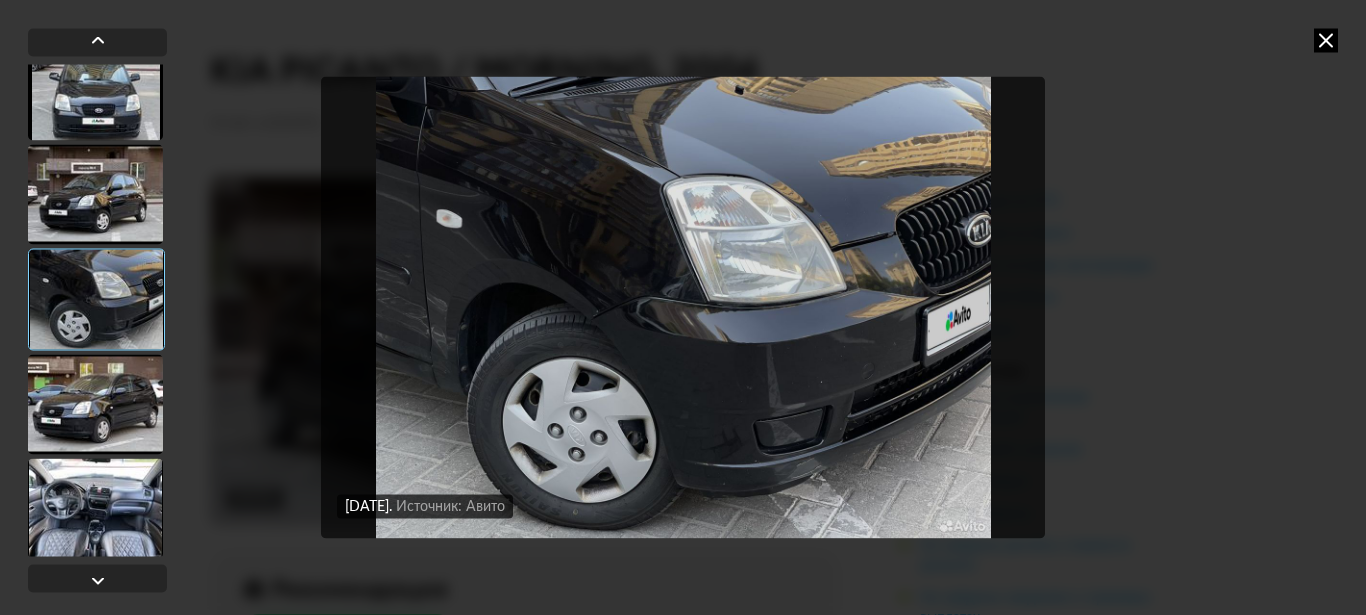 click at bounding box center [95, 404] 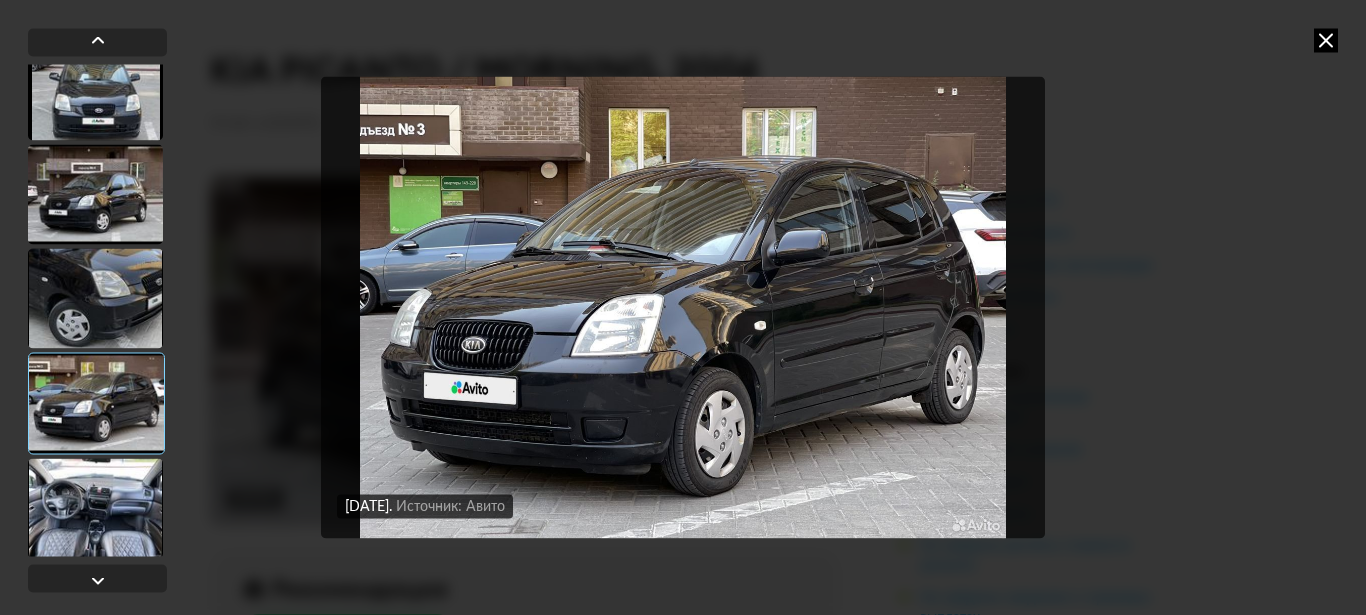 click at bounding box center (95, 508) 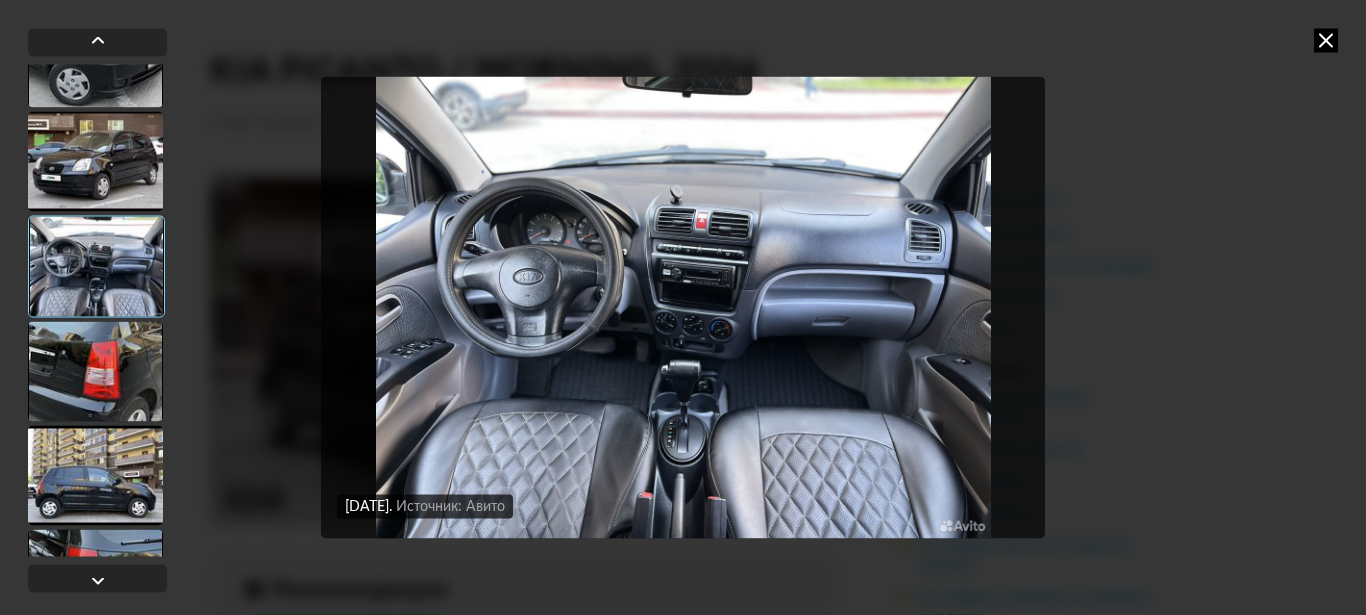 scroll, scrollTop: 588, scrollLeft: 0, axis: vertical 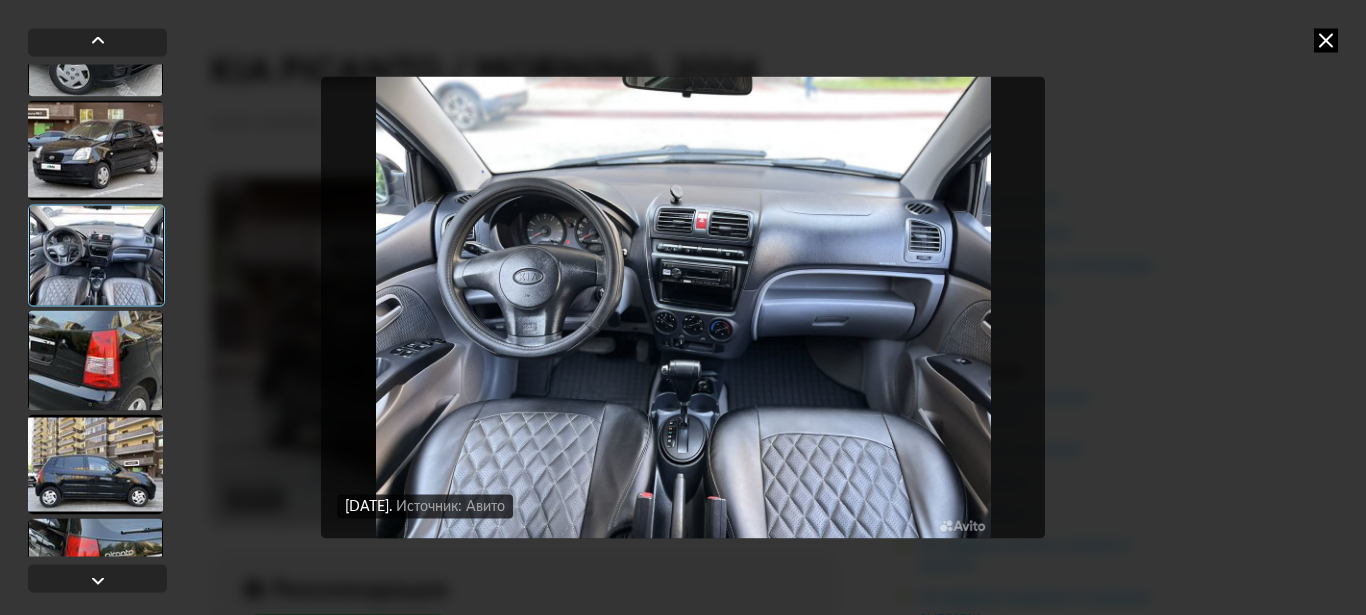 click at bounding box center [95, 360] 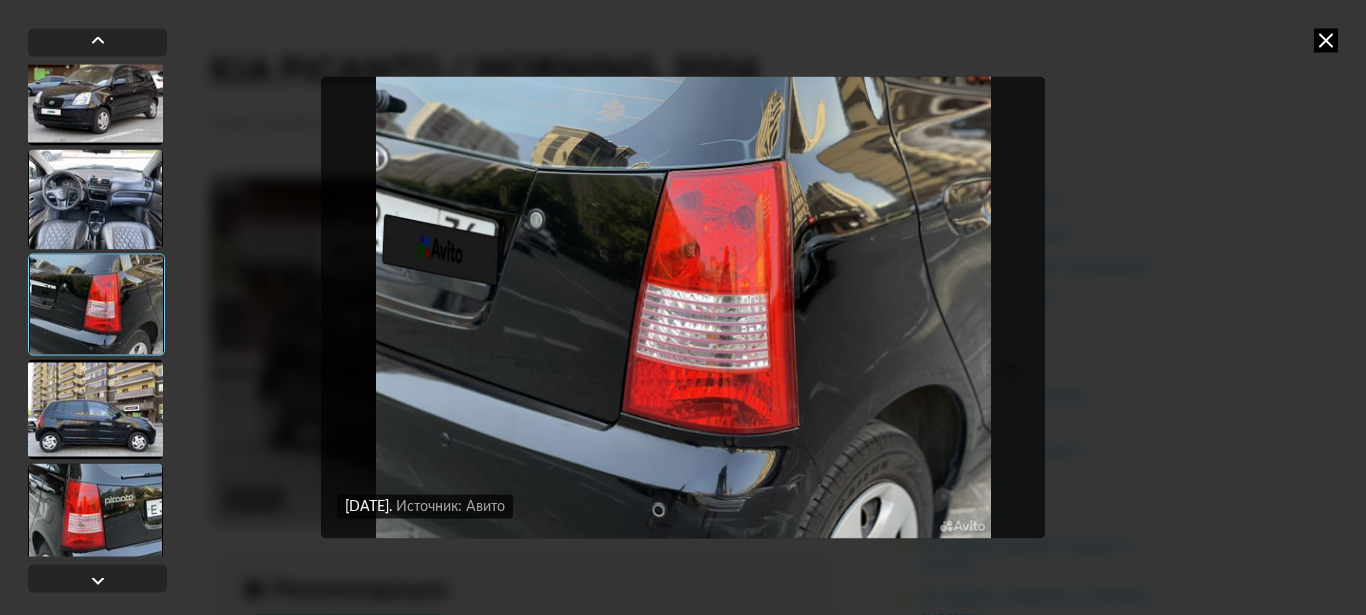 scroll, scrollTop: 672, scrollLeft: 0, axis: vertical 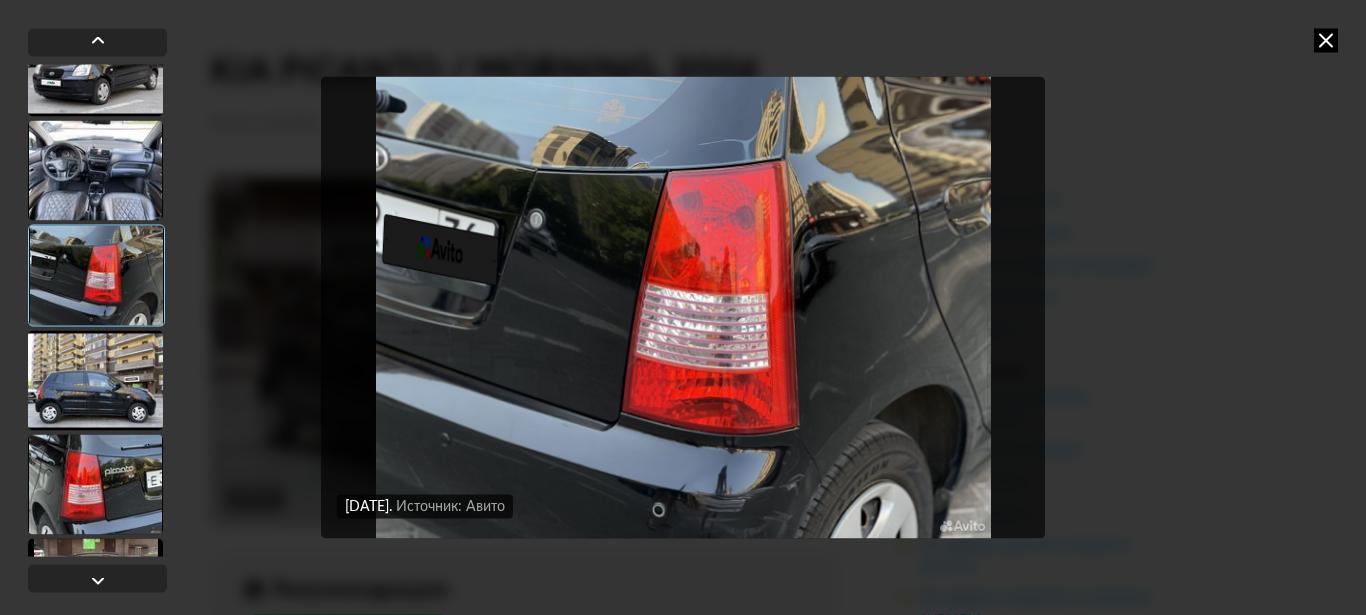 click at bounding box center (95, 380) 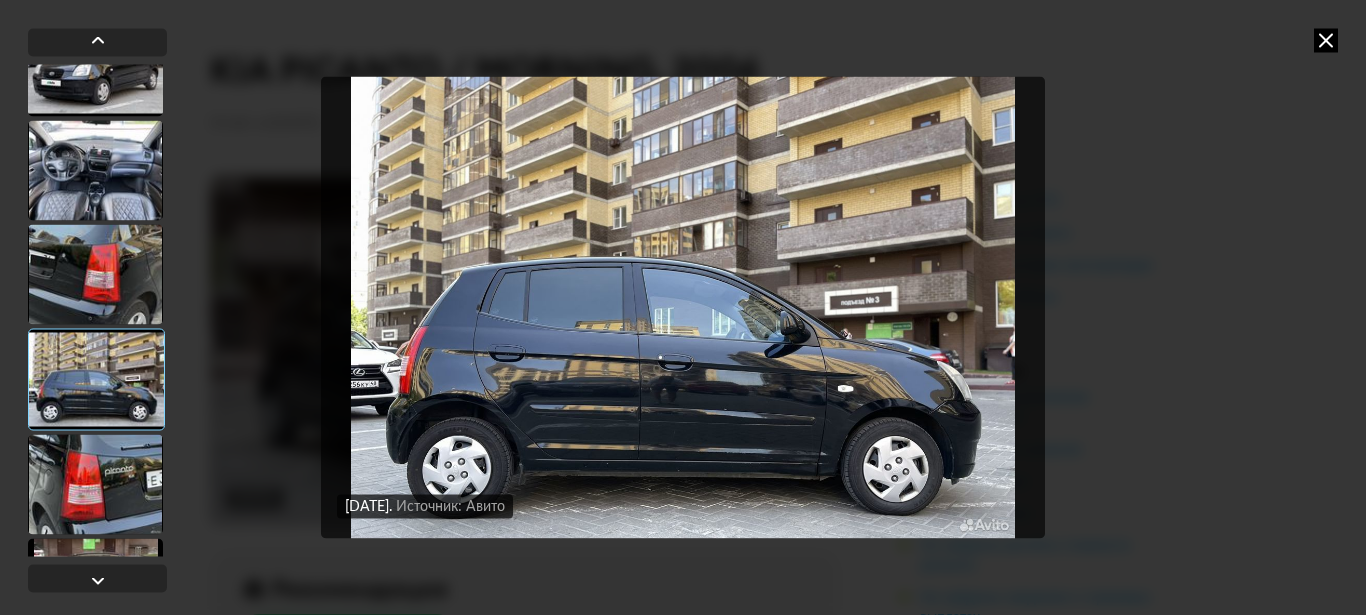 click at bounding box center [95, 484] 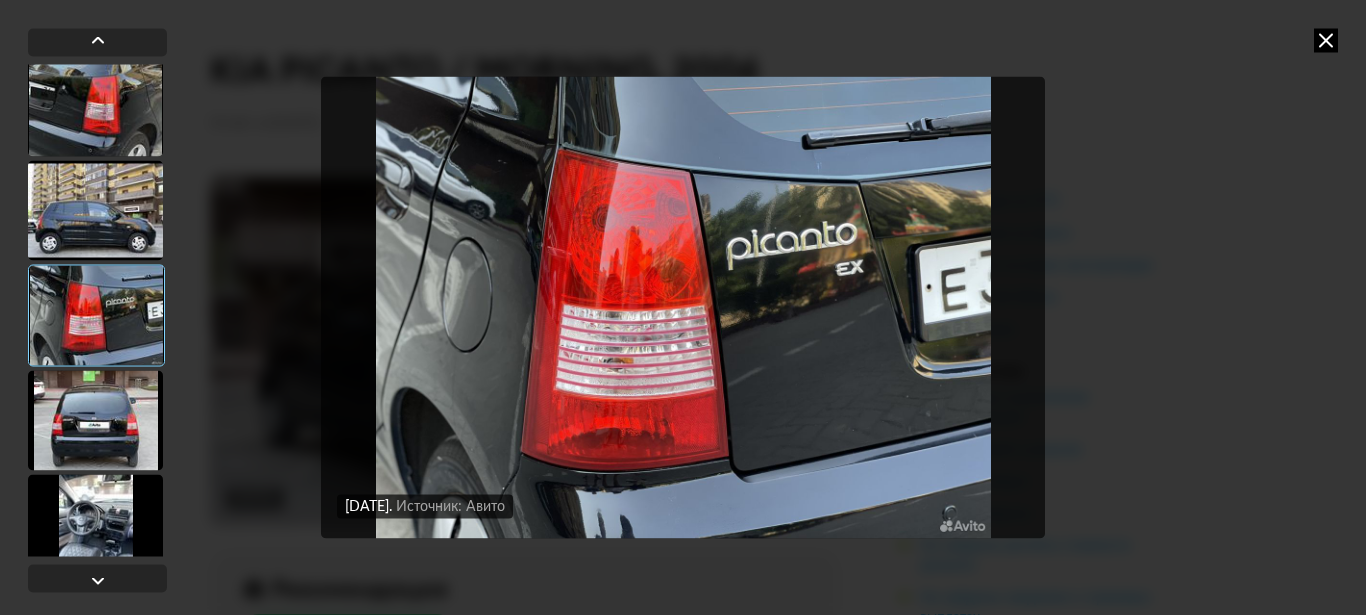 scroll, scrollTop: 924, scrollLeft: 0, axis: vertical 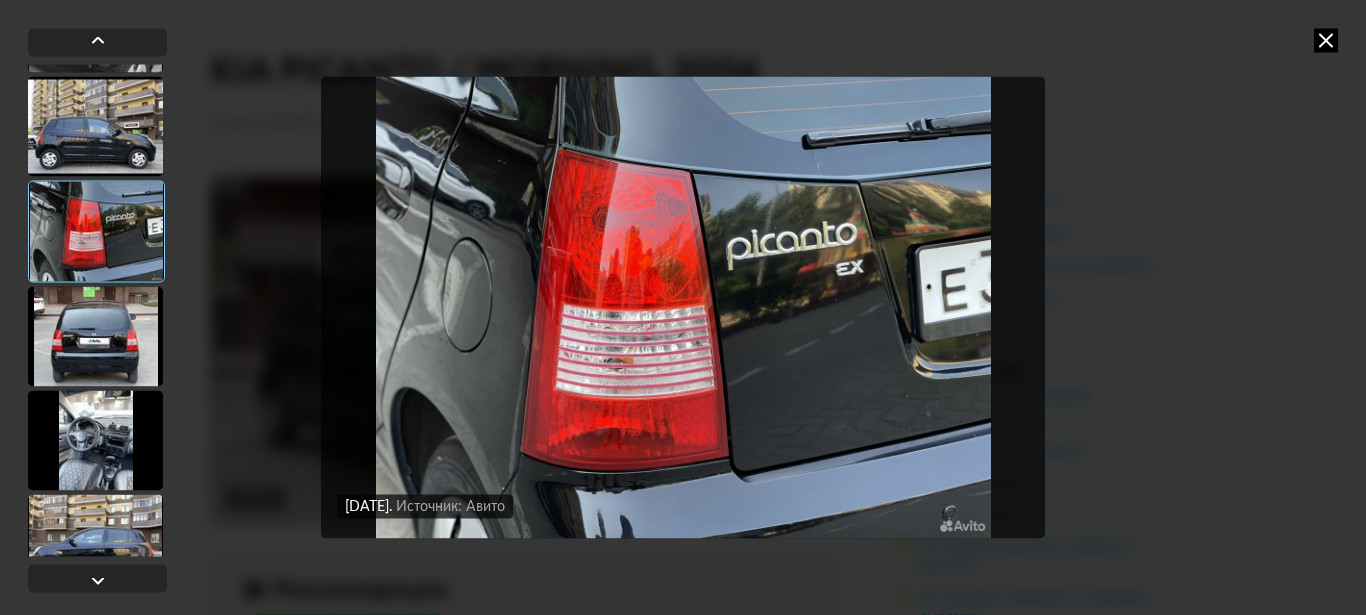 click at bounding box center (95, 336) 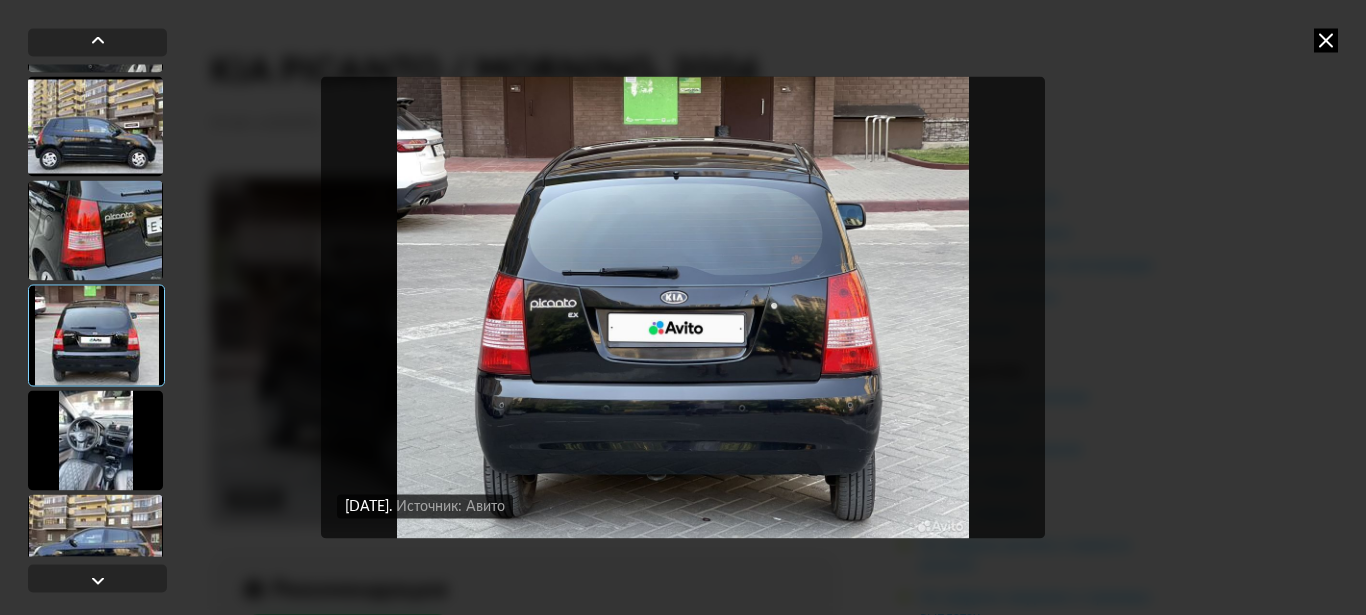 click at bounding box center (95, 440) 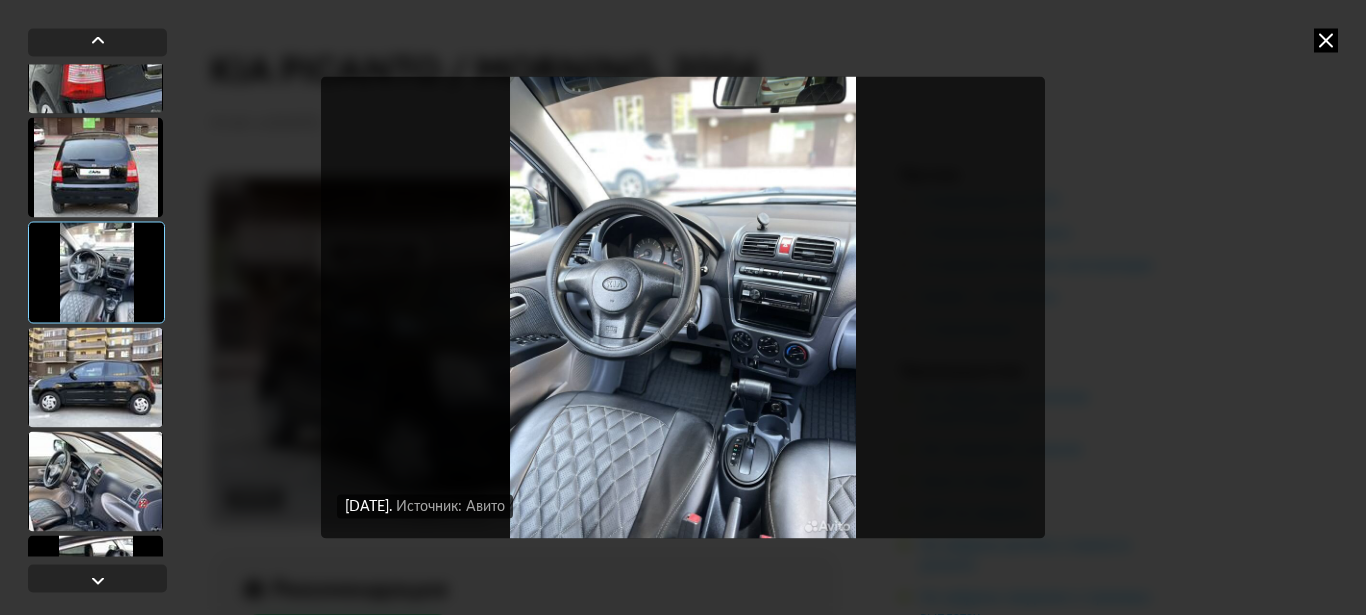 scroll, scrollTop: 1092, scrollLeft: 0, axis: vertical 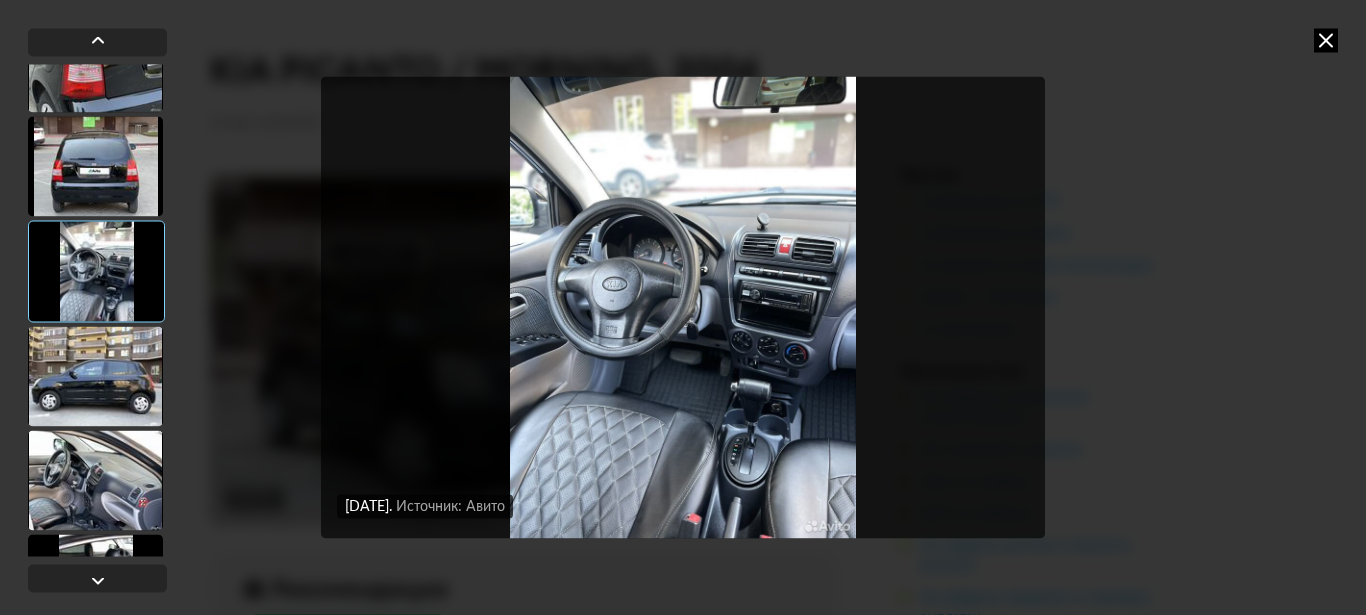 click at bounding box center (95, 376) 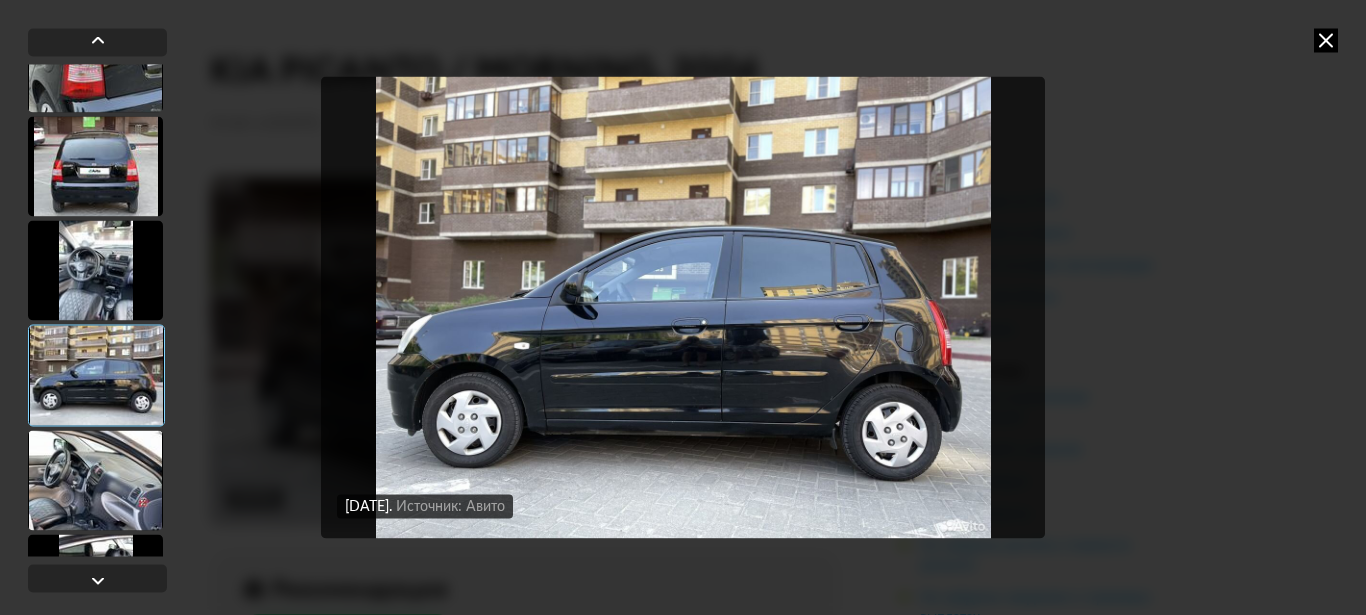 click at bounding box center (95, 480) 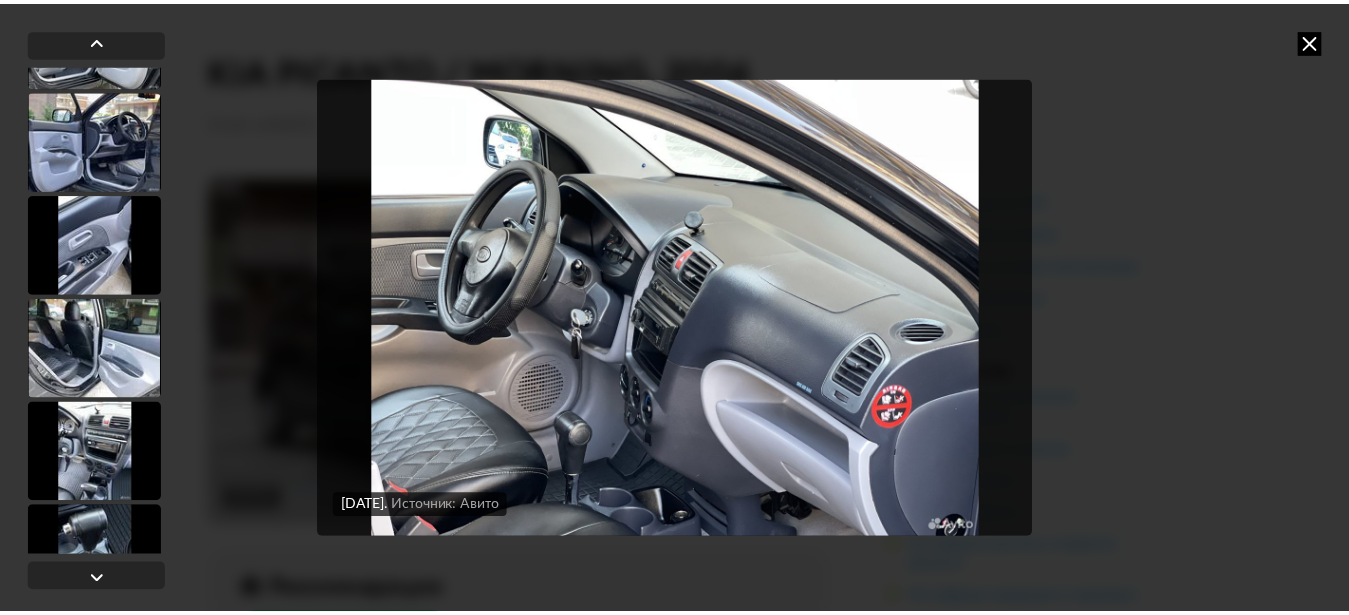 scroll, scrollTop: 2016, scrollLeft: 0, axis: vertical 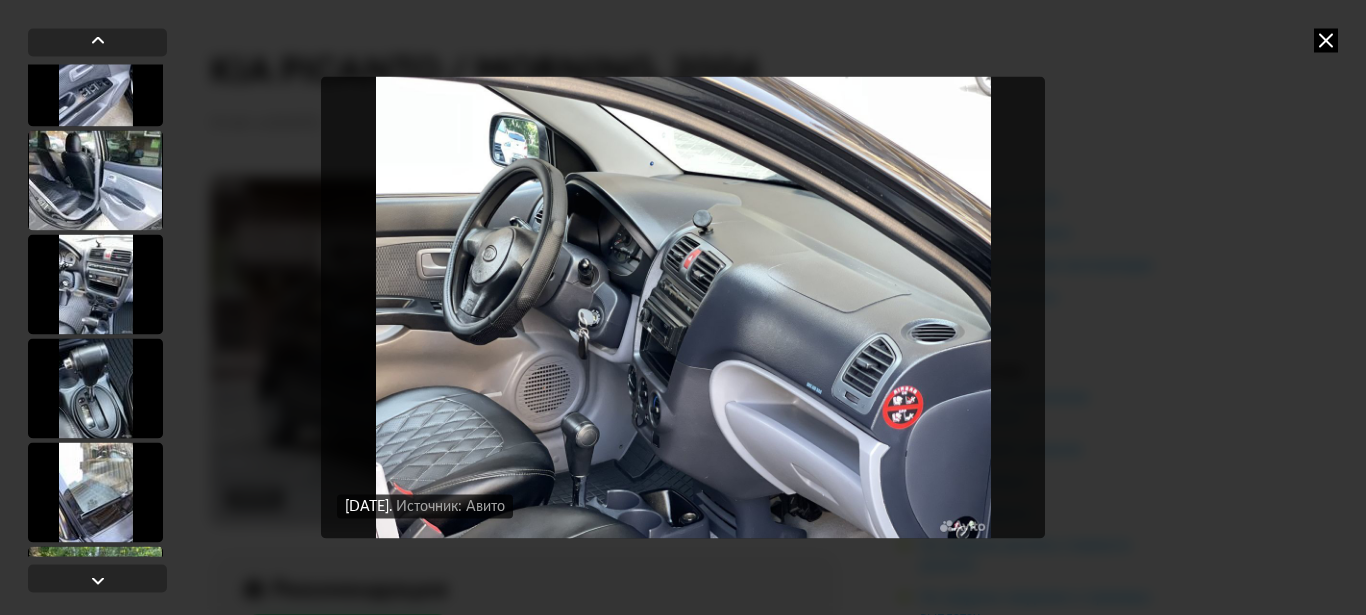 click at bounding box center (1326, 40) 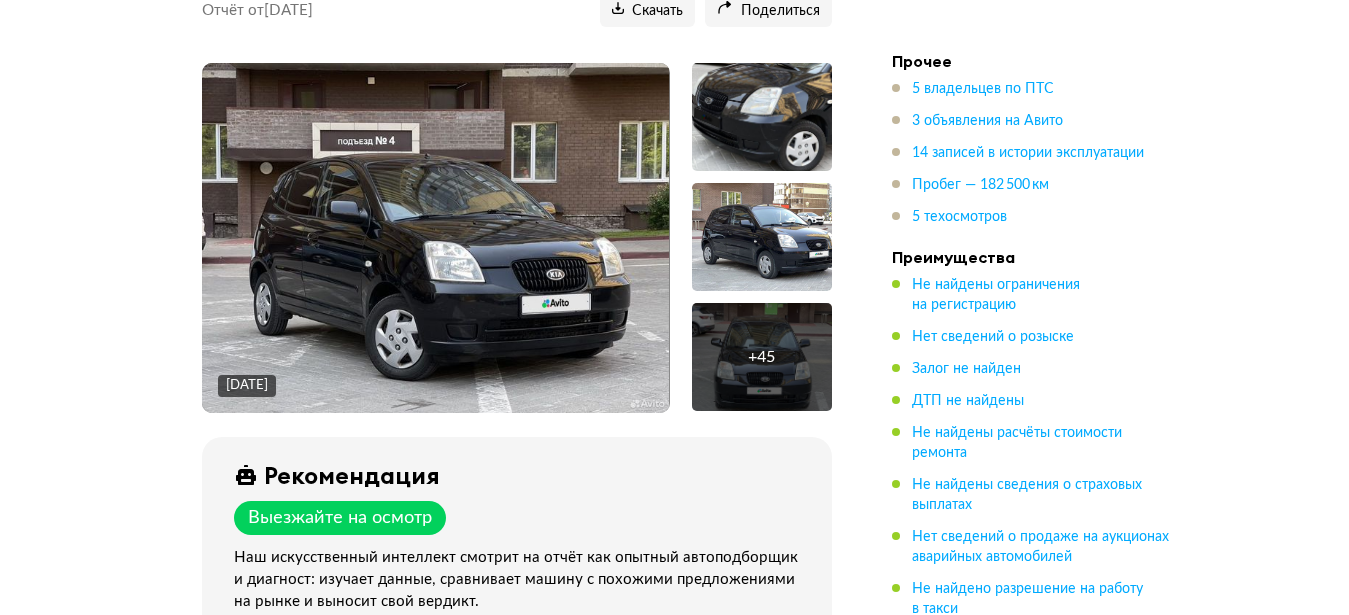 scroll, scrollTop: 510, scrollLeft: 0, axis: vertical 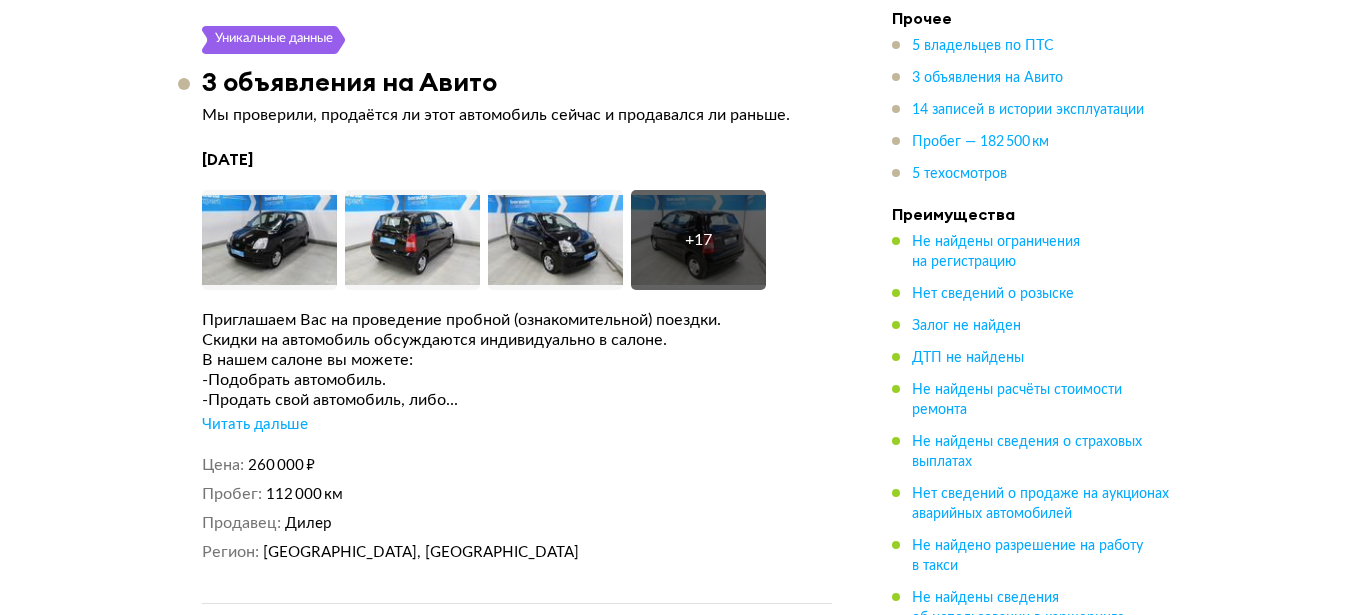 click on "Читать дальше" at bounding box center [255, 425] 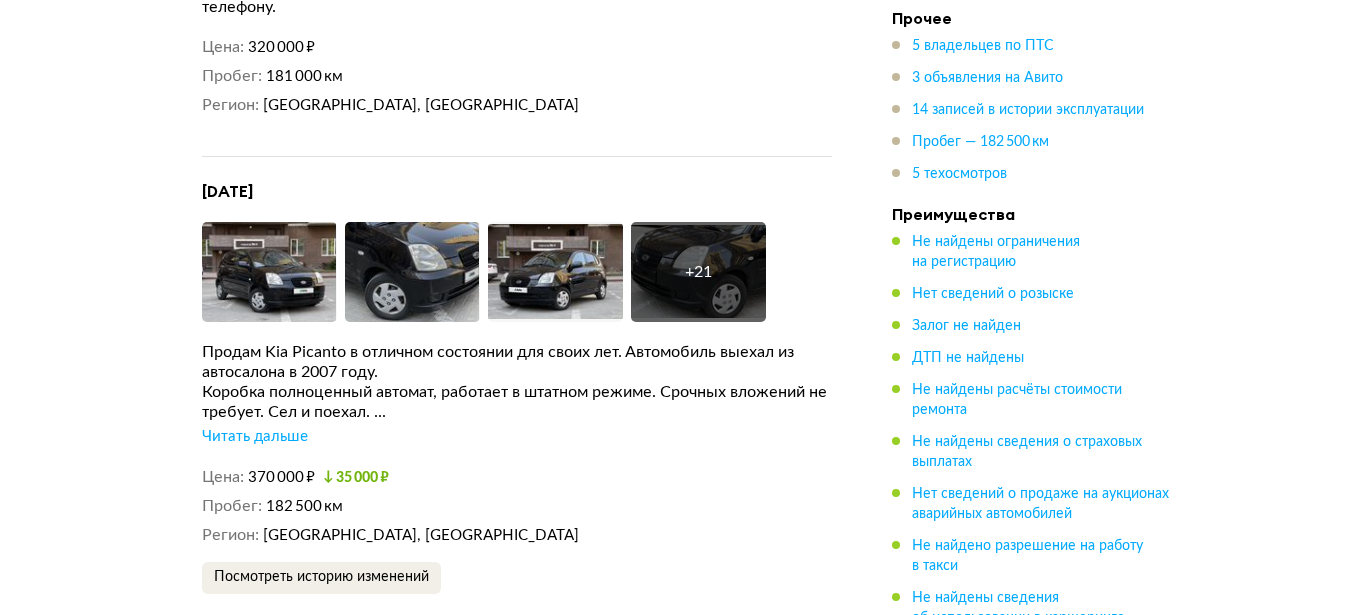 scroll, scrollTop: 5202, scrollLeft: 0, axis: vertical 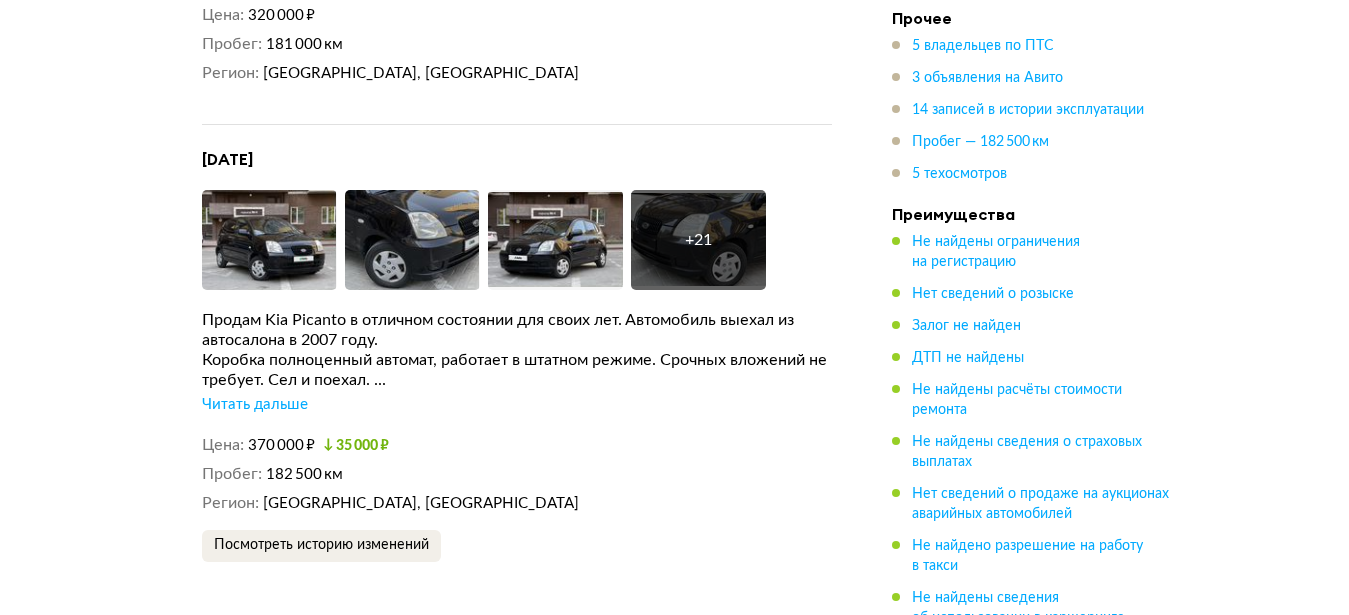 click on "Читать дальше" at bounding box center (255, 405) 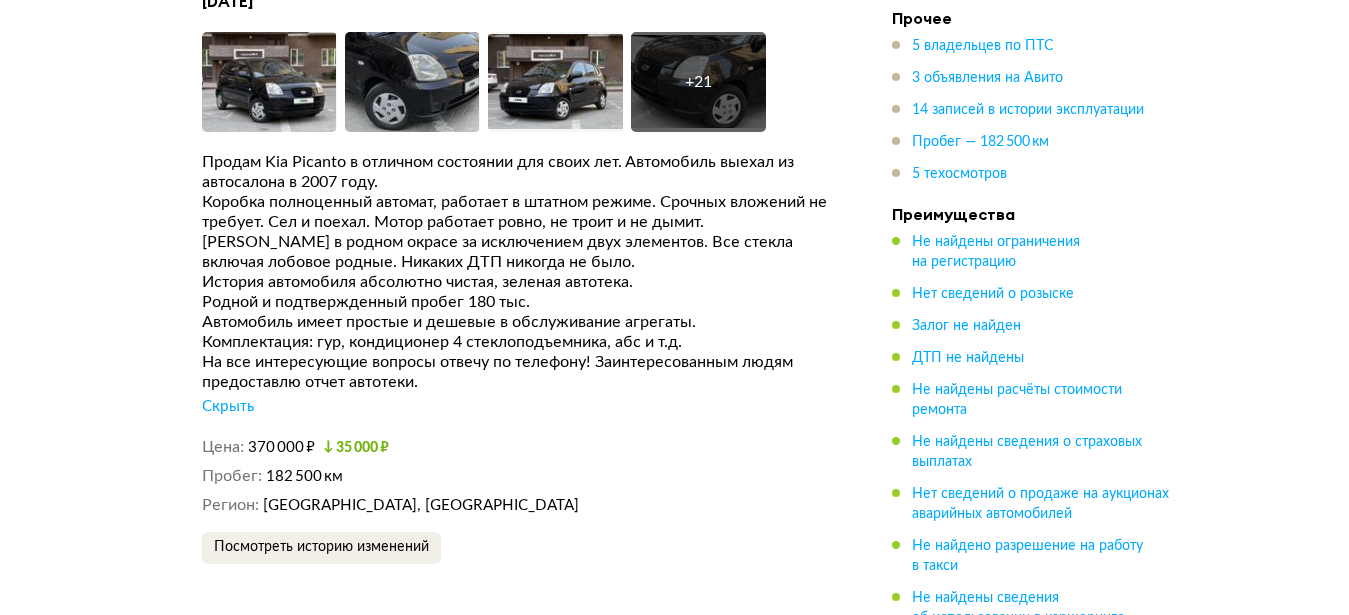 scroll, scrollTop: 5508, scrollLeft: 0, axis: vertical 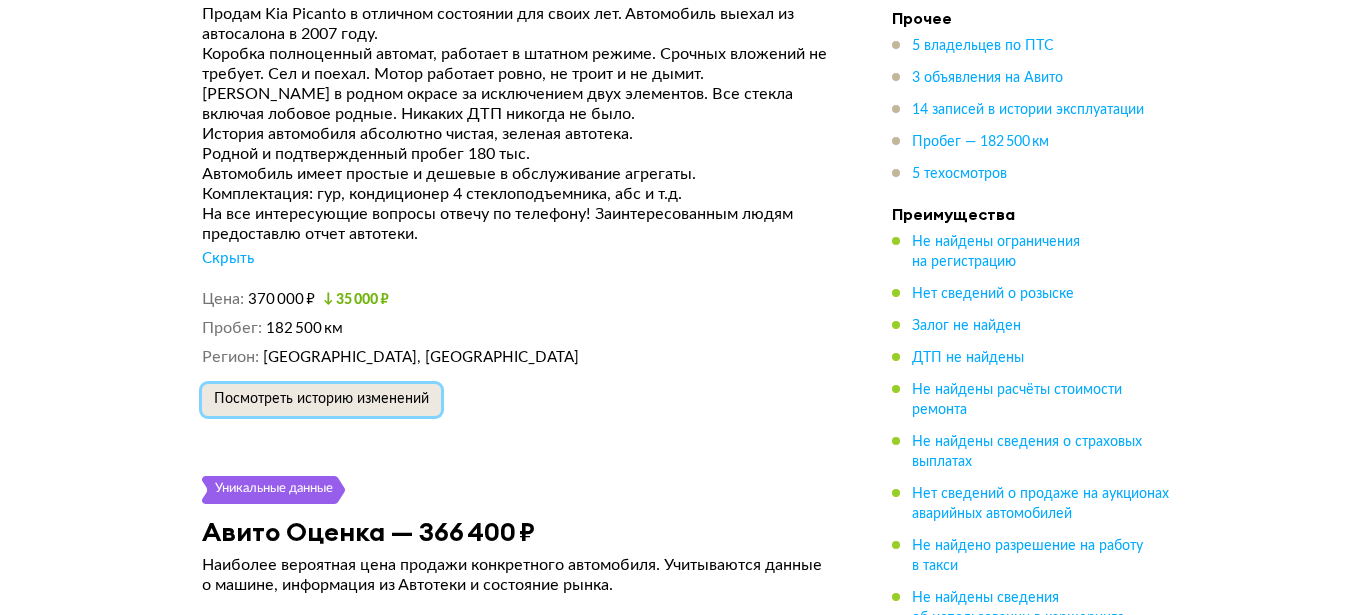 click on "Посмотреть историю изменений" at bounding box center (321, 399) 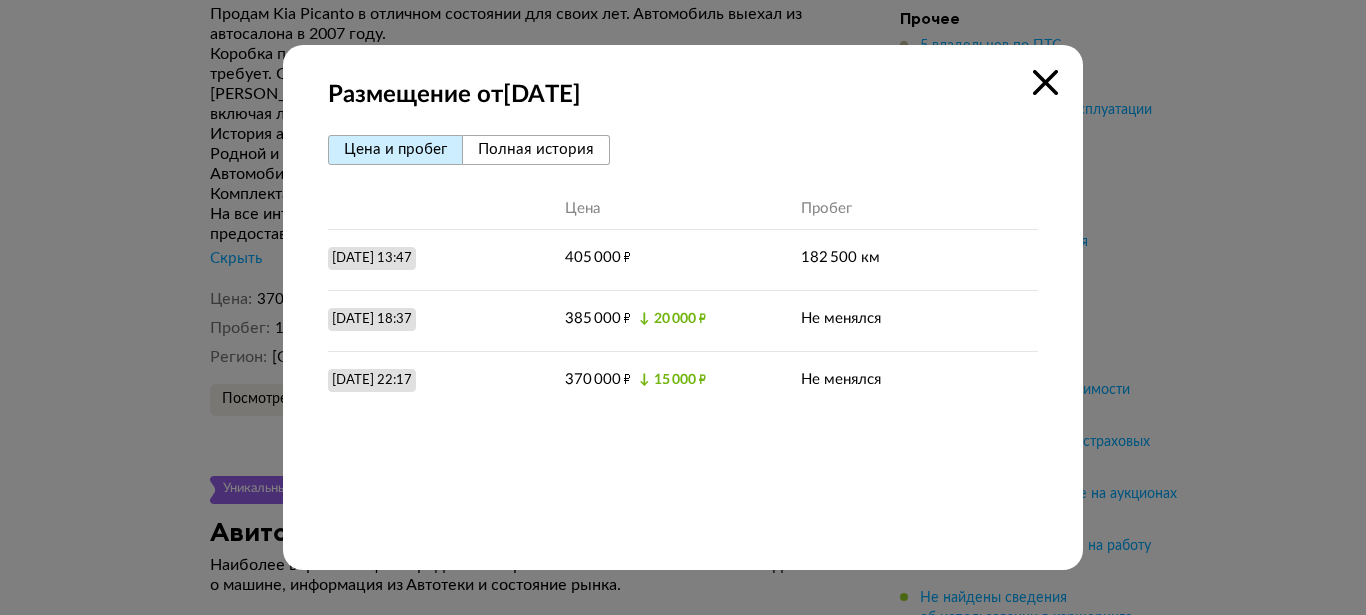click at bounding box center [1045, 82] 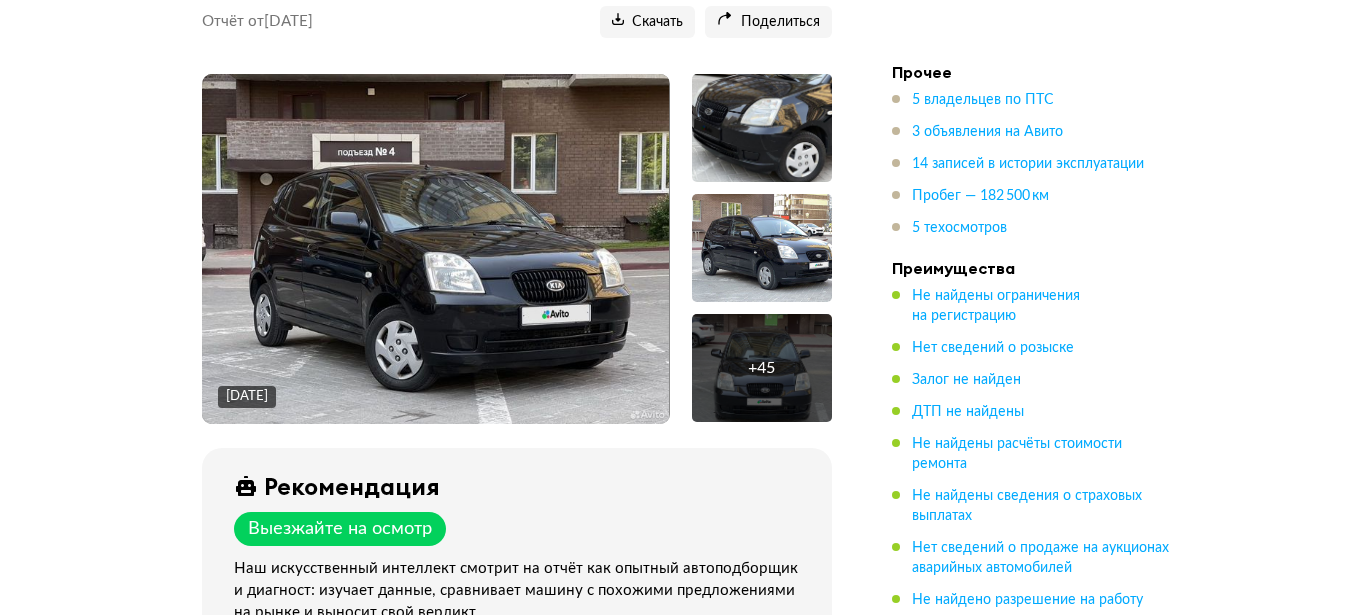 scroll, scrollTop: 204, scrollLeft: 0, axis: vertical 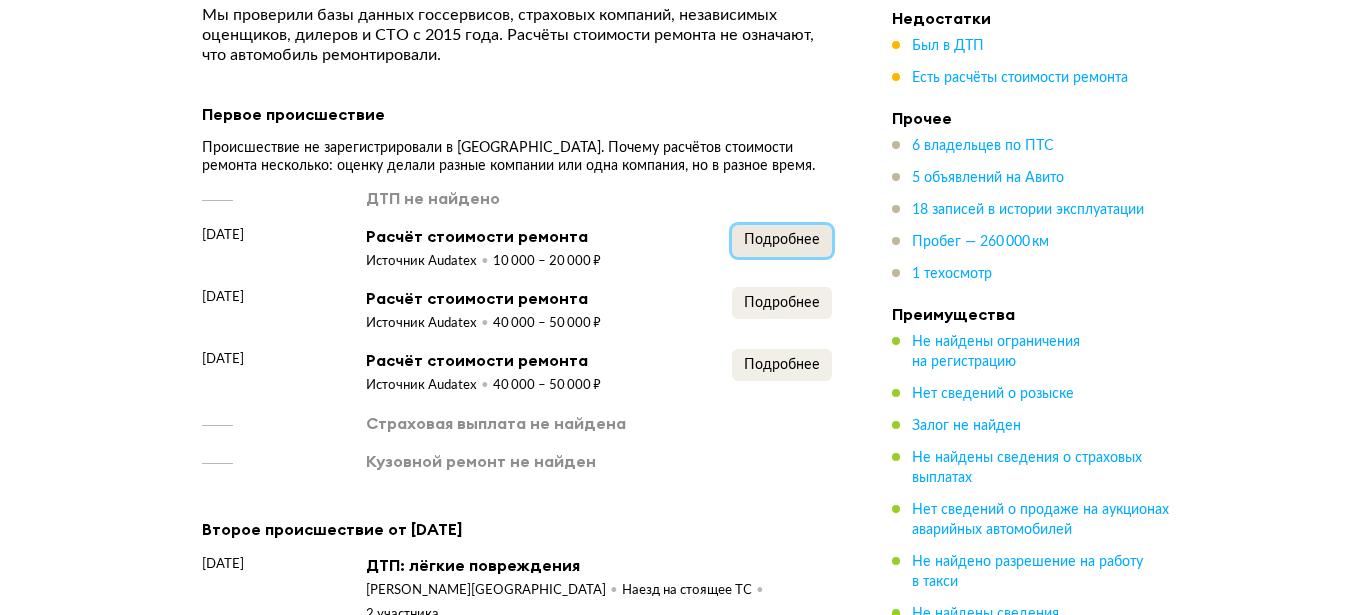 click on "Подробнее" at bounding box center [782, 240] 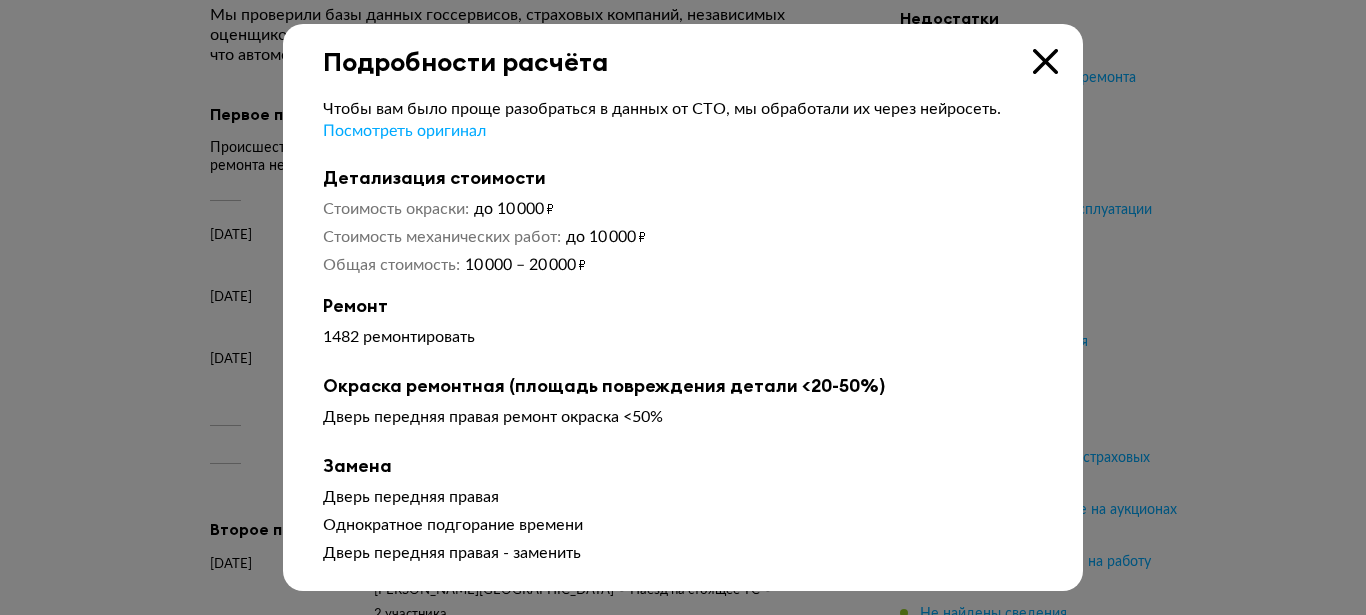 click at bounding box center (1045, 61) 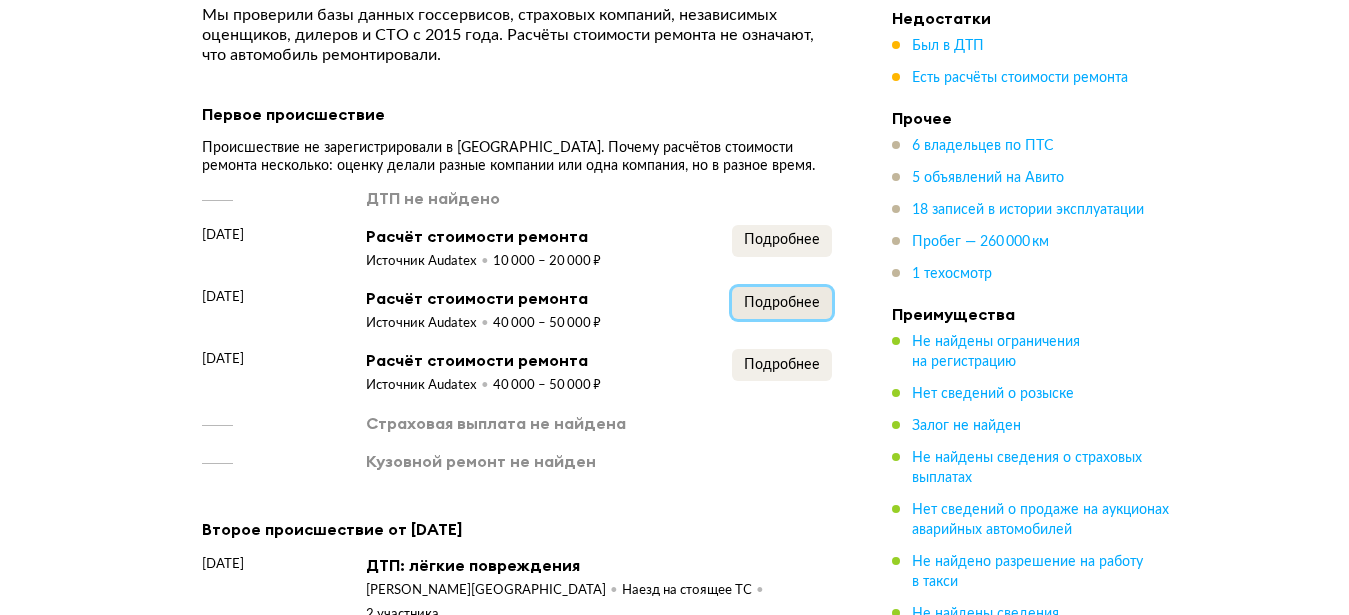 click on "Подробнее" at bounding box center [782, 303] 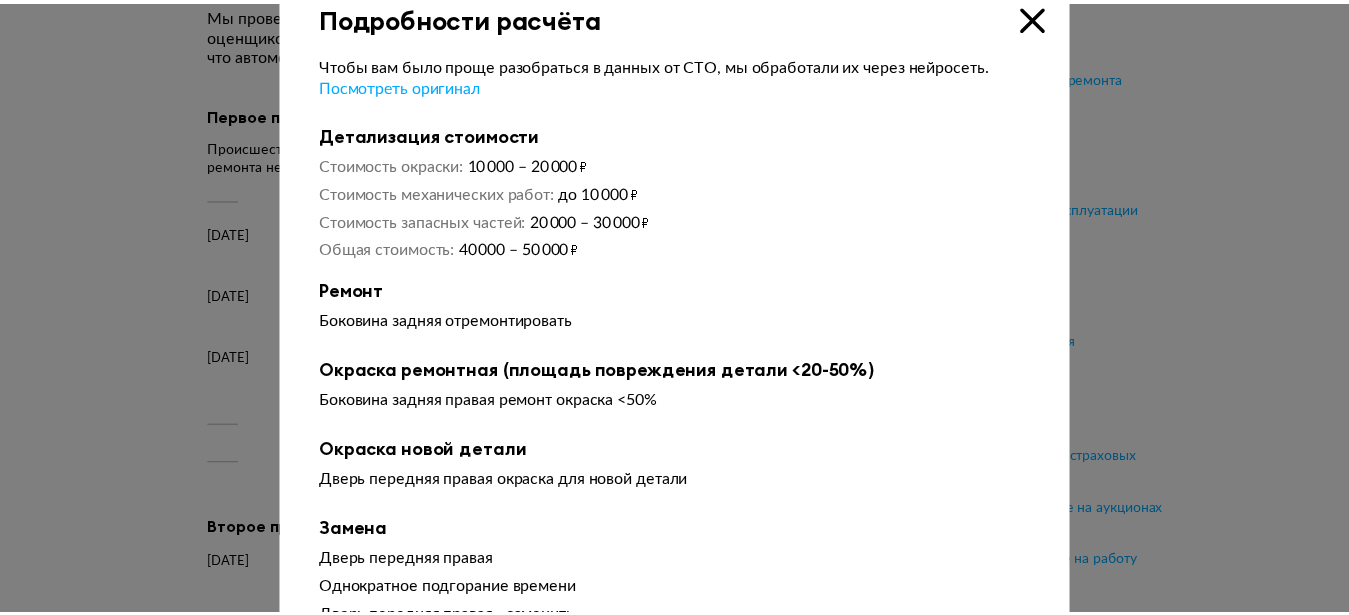 scroll, scrollTop: 0, scrollLeft: 0, axis: both 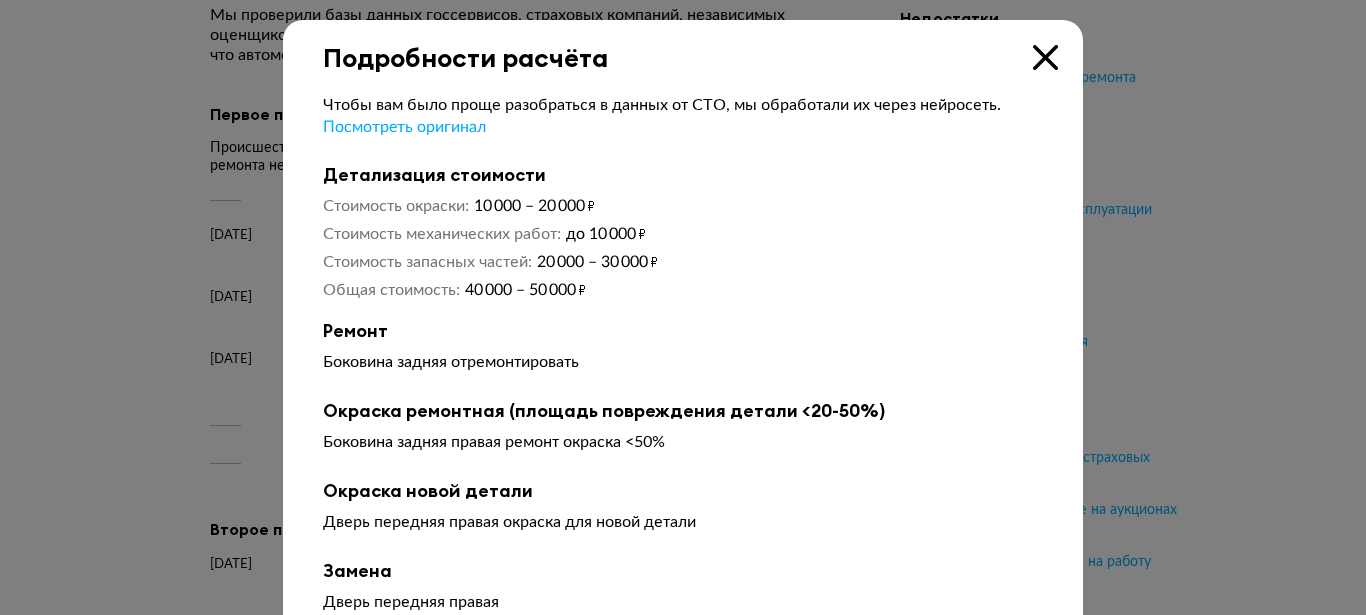 click at bounding box center [1045, 57] 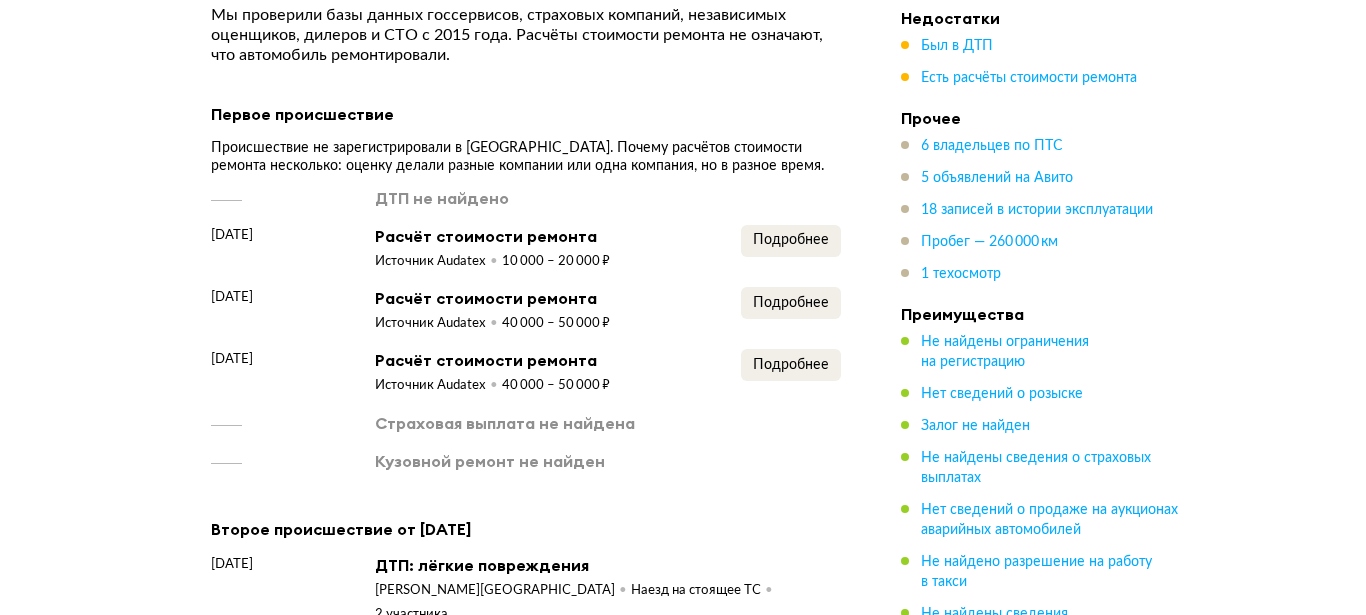 scroll, scrollTop: 3162, scrollLeft: 0, axis: vertical 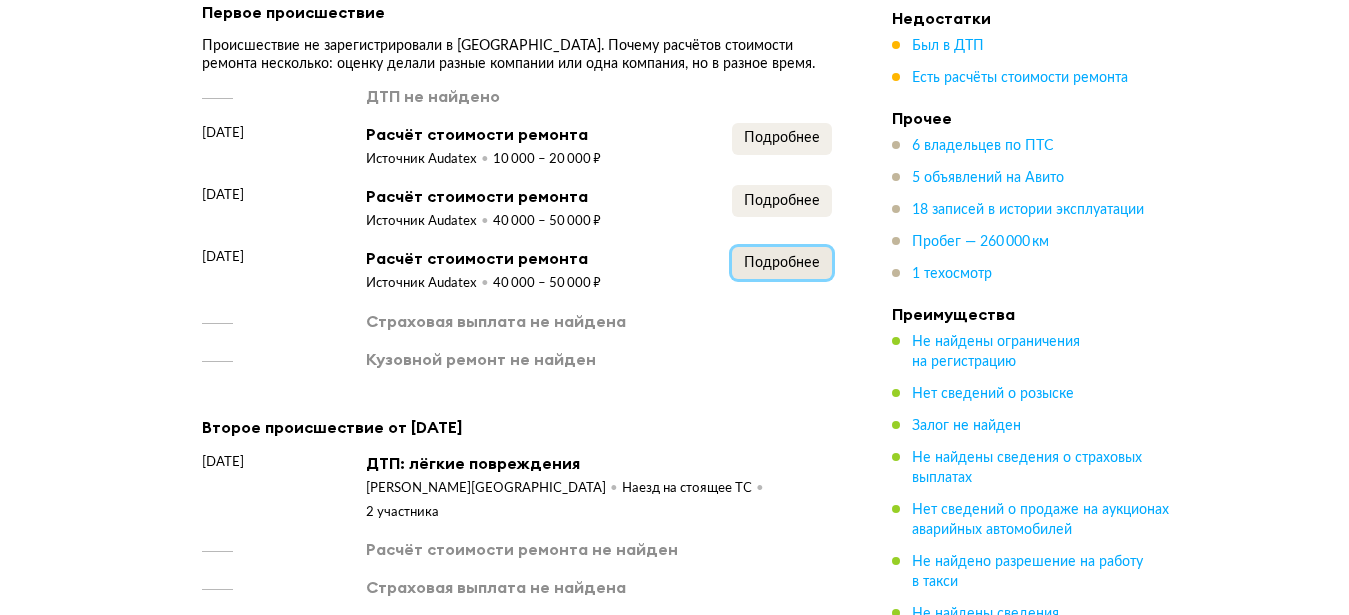 click on "Подробнее" at bounding box center [782, 263] 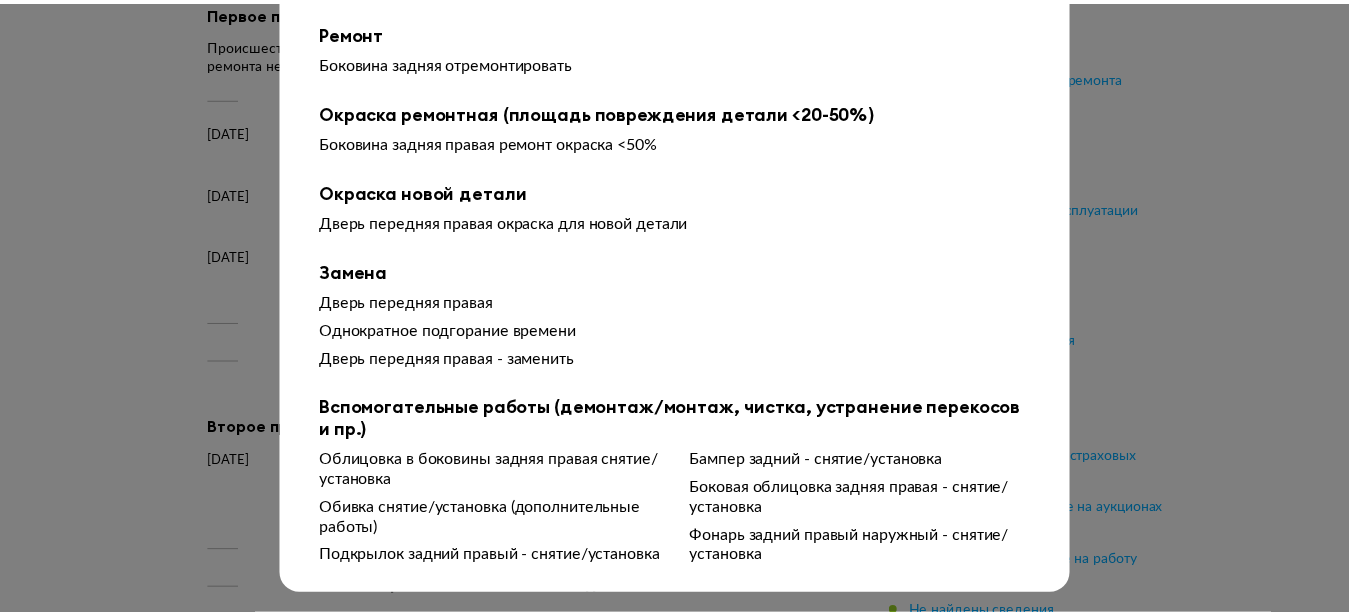 scroll, scrollTop: 0, scrollLeft: 0, axis: both 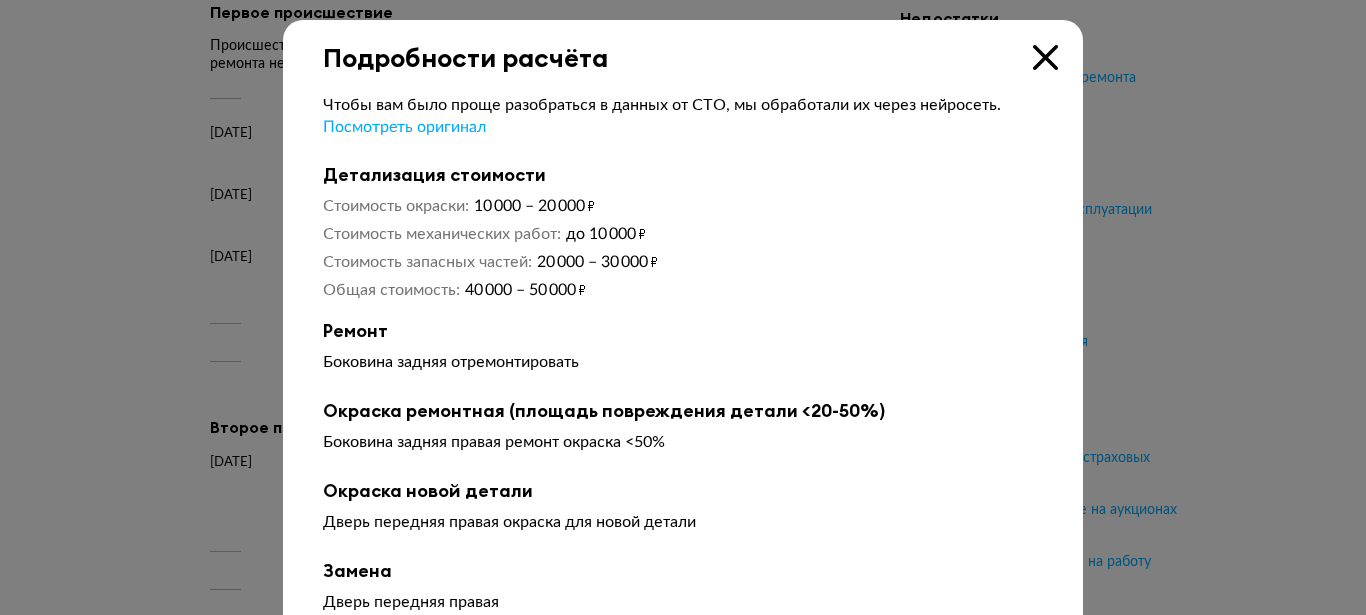 click at bounding box center [1045, 57] 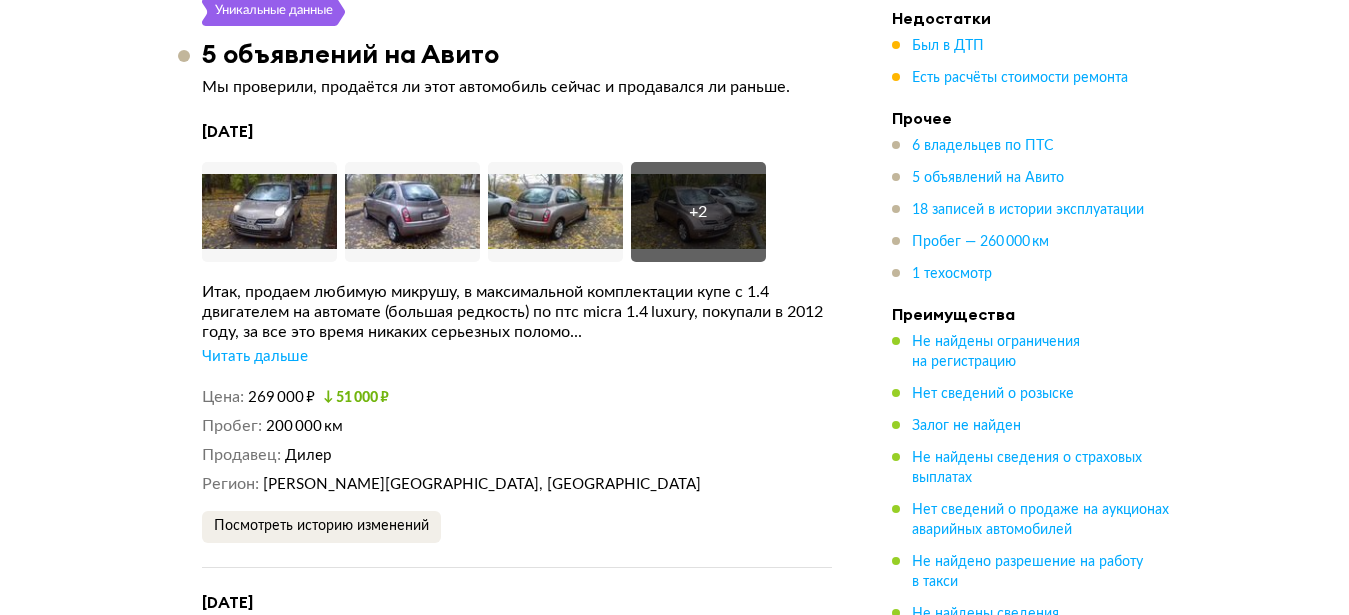 scroll, scrollTop: 4794, scrollLeft: 0, axis: vertical 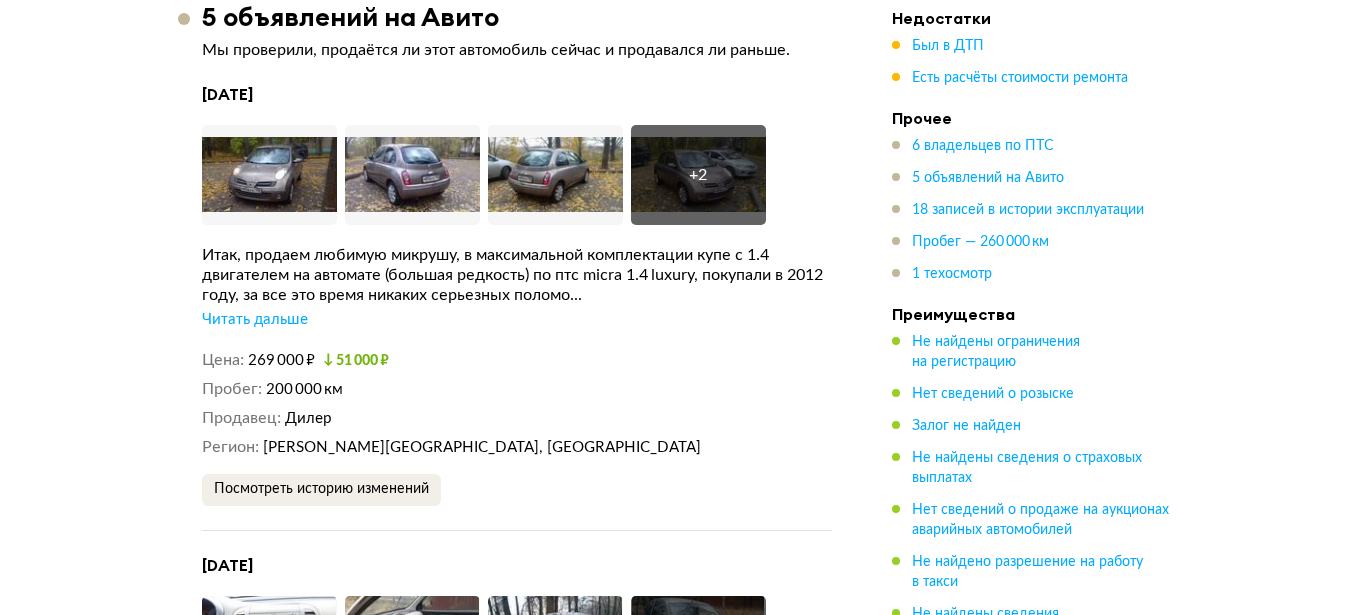 click on "Читать дальше" at bounding box center (255, 320) 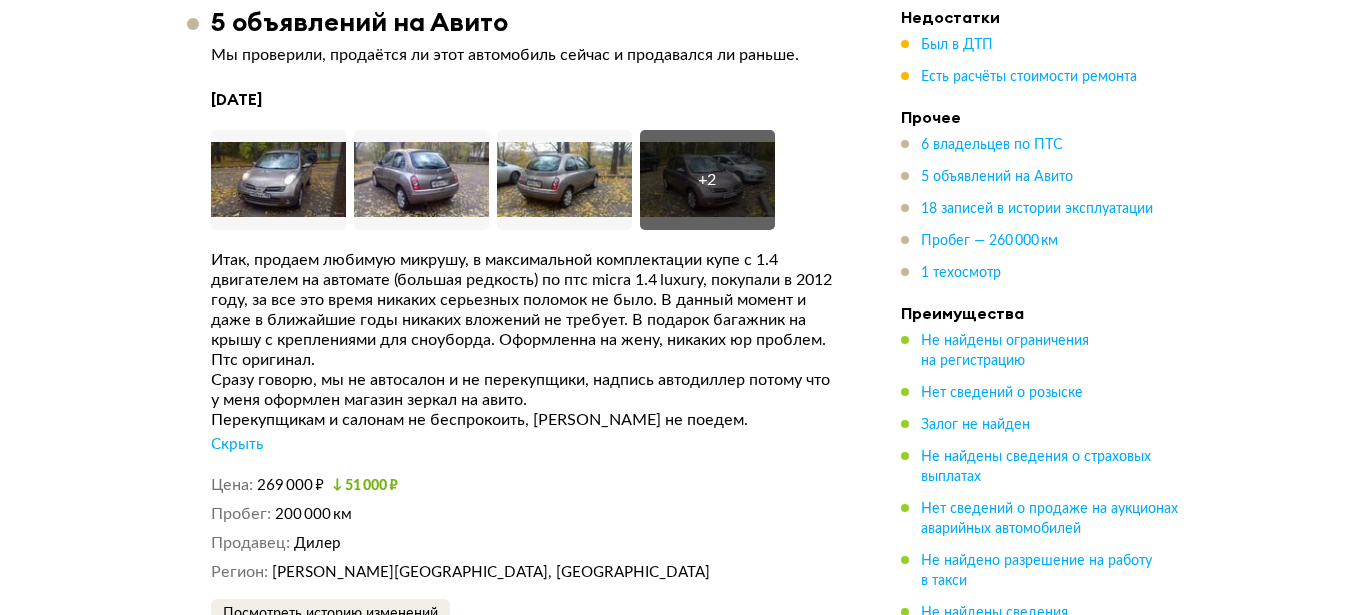 scroll, scrollTop: 4794, scrollLeft: 0, axis: vertical 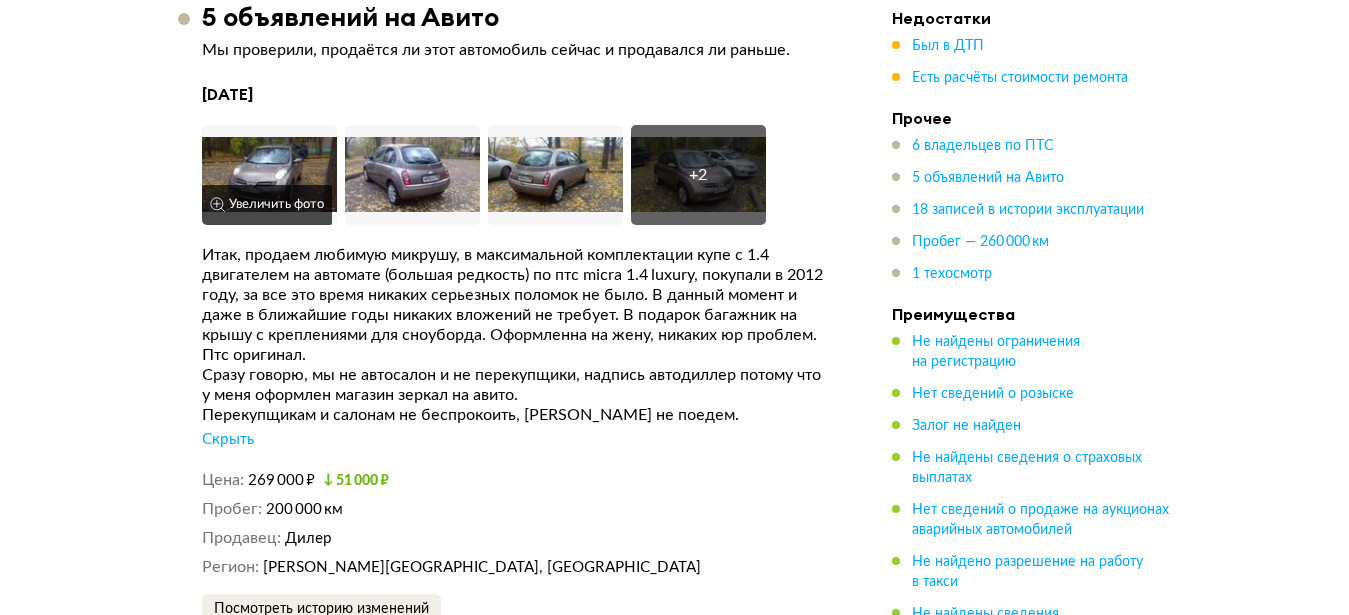 click at bounding box center [269, 175] 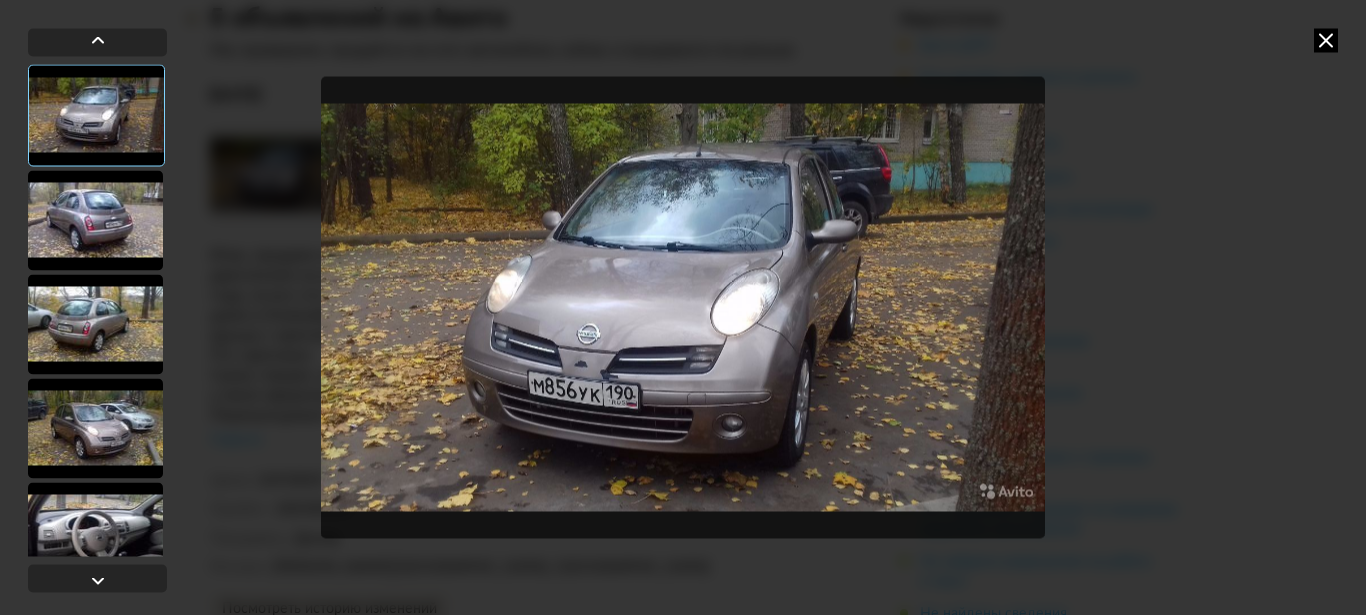 click at bounding box center (95, 220) 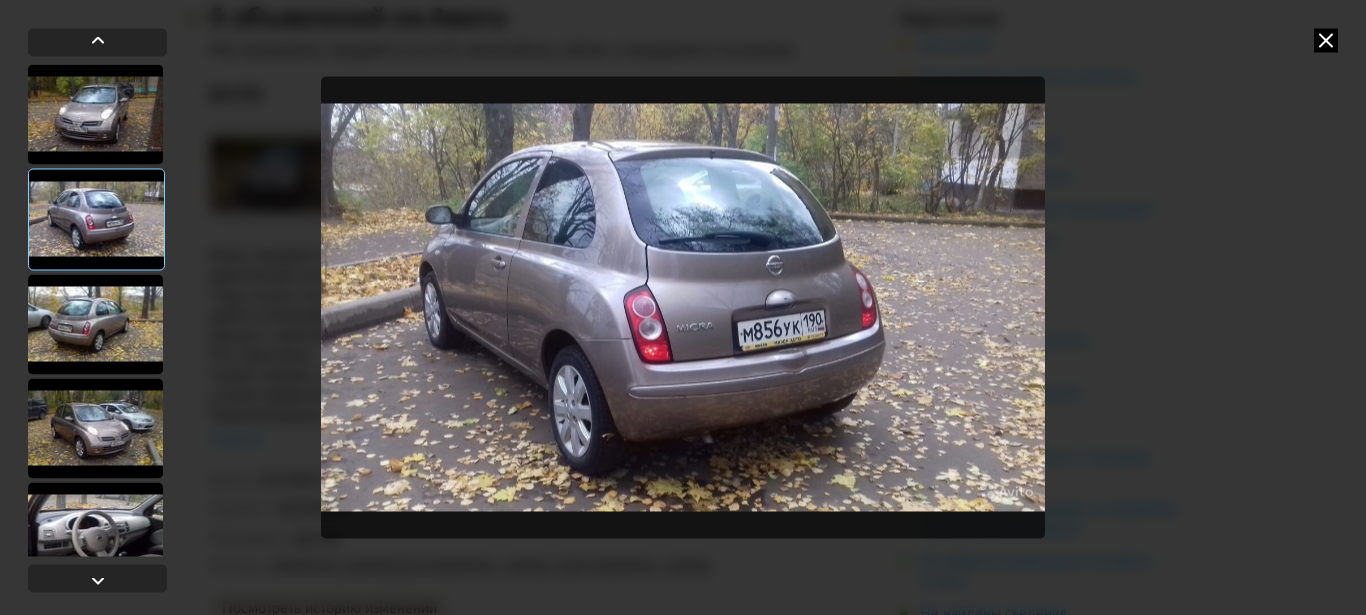 click at bounding box center [95, 324] 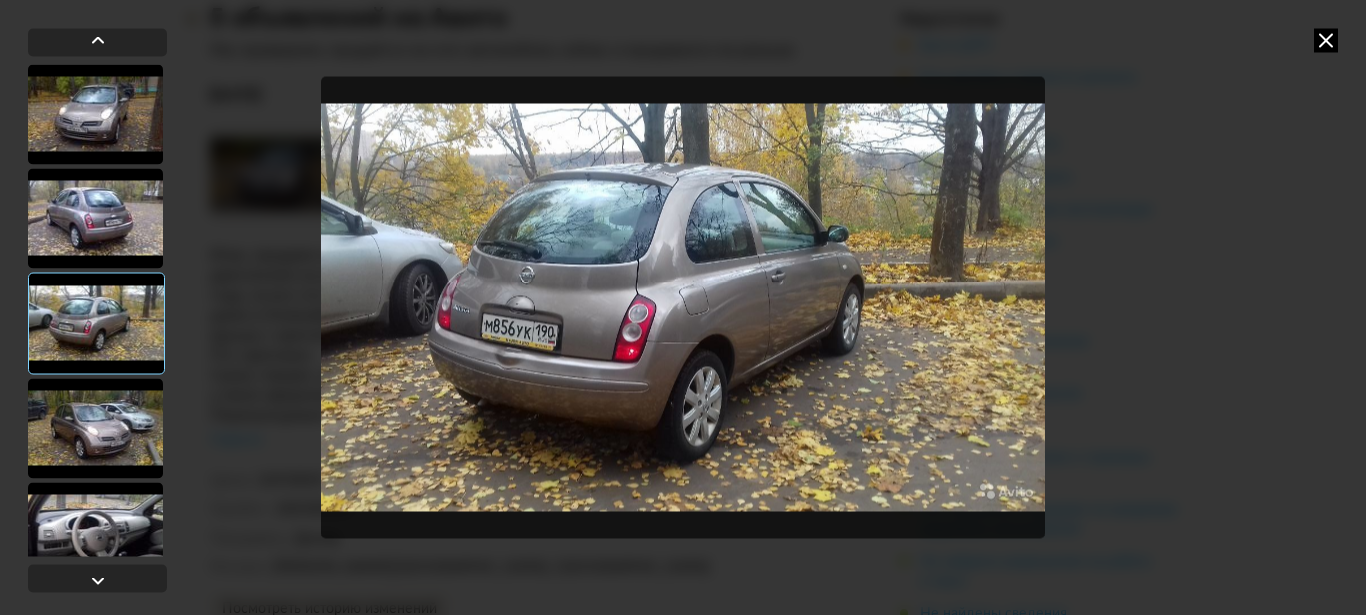 click at bounding box center [95, 428] 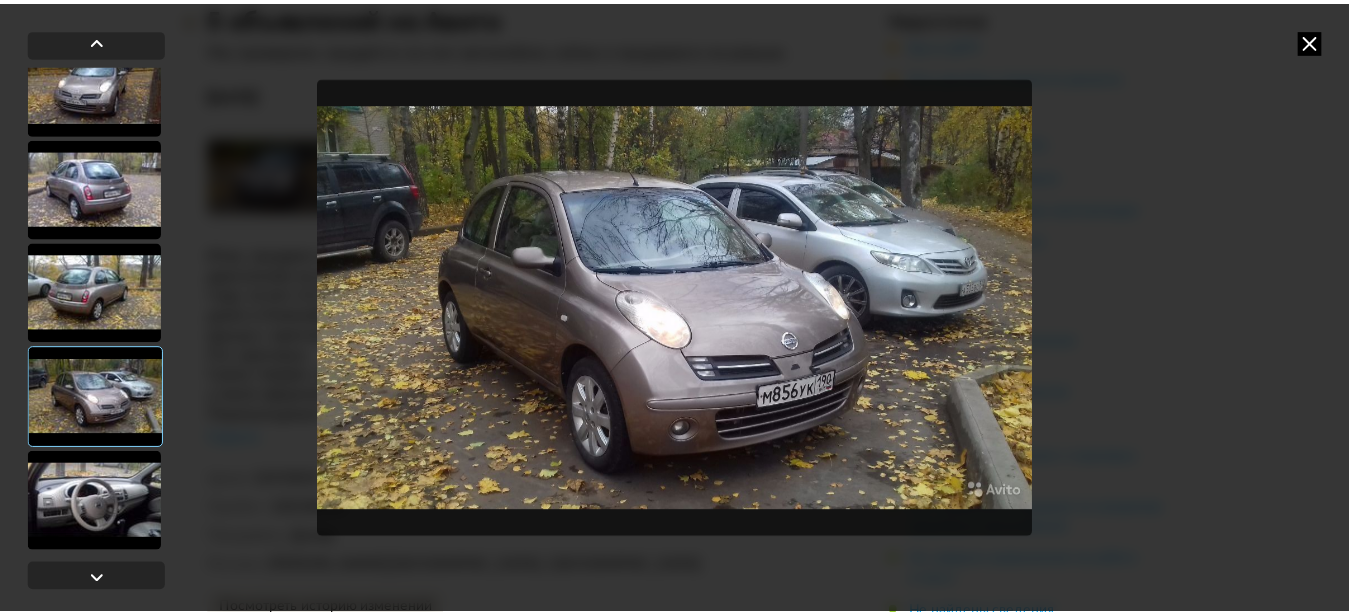 scroll, scrollTop: 47, scrollLeft: 0, axis: vertical 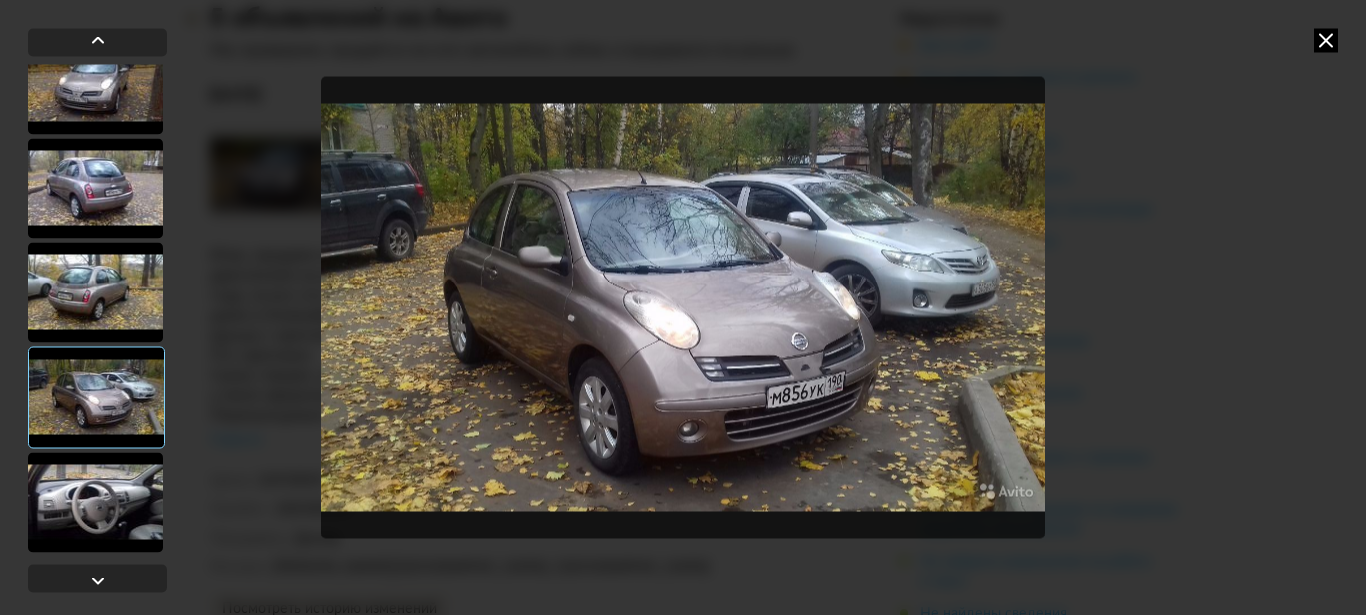 click at bounding box center [95, 502] 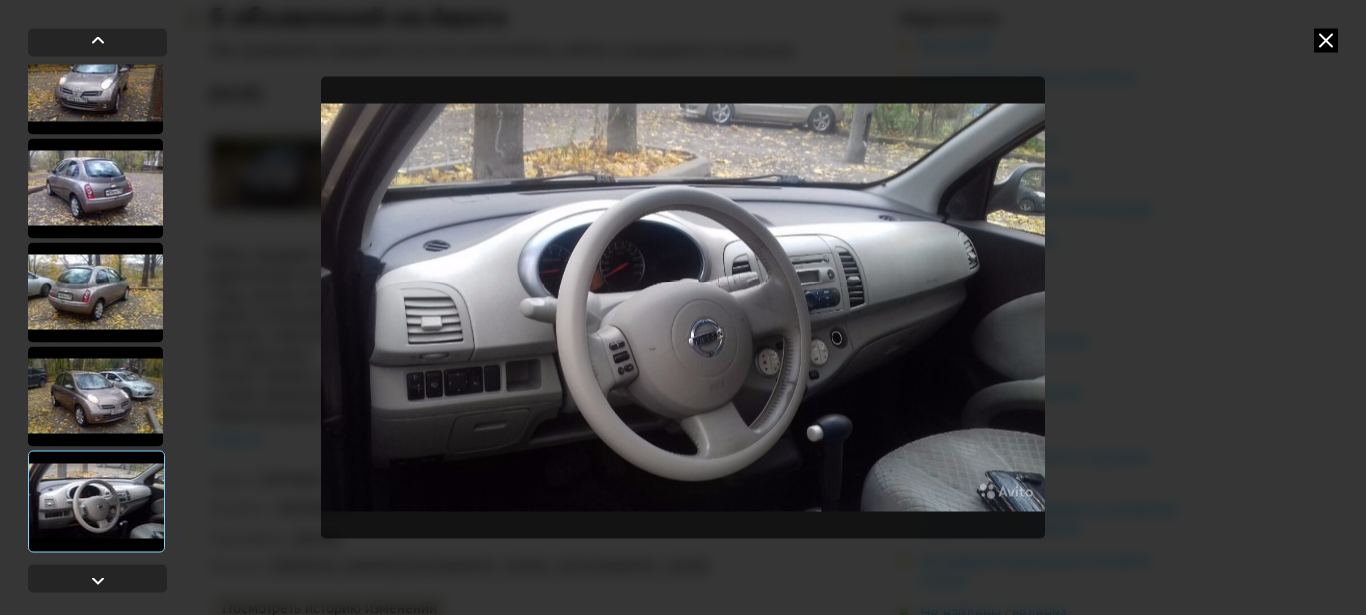 click at bounding box center [1326, 40] 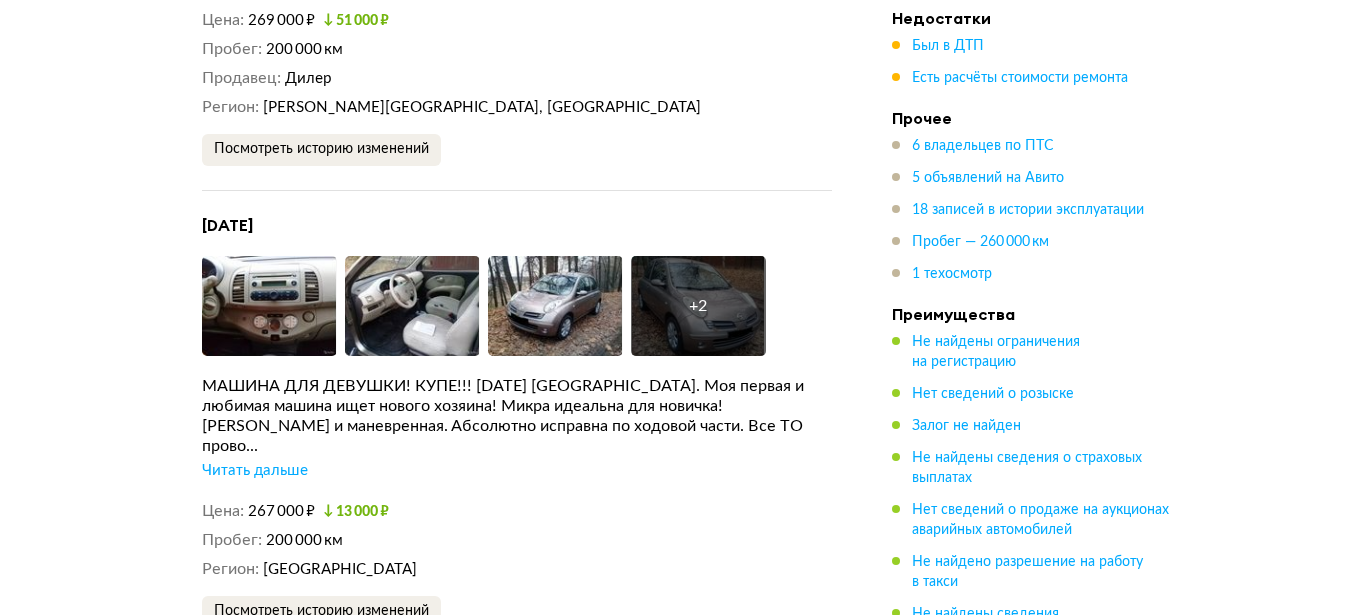 scroll, scrollTop: 5304, scrollLeft: 0, axis: vertical 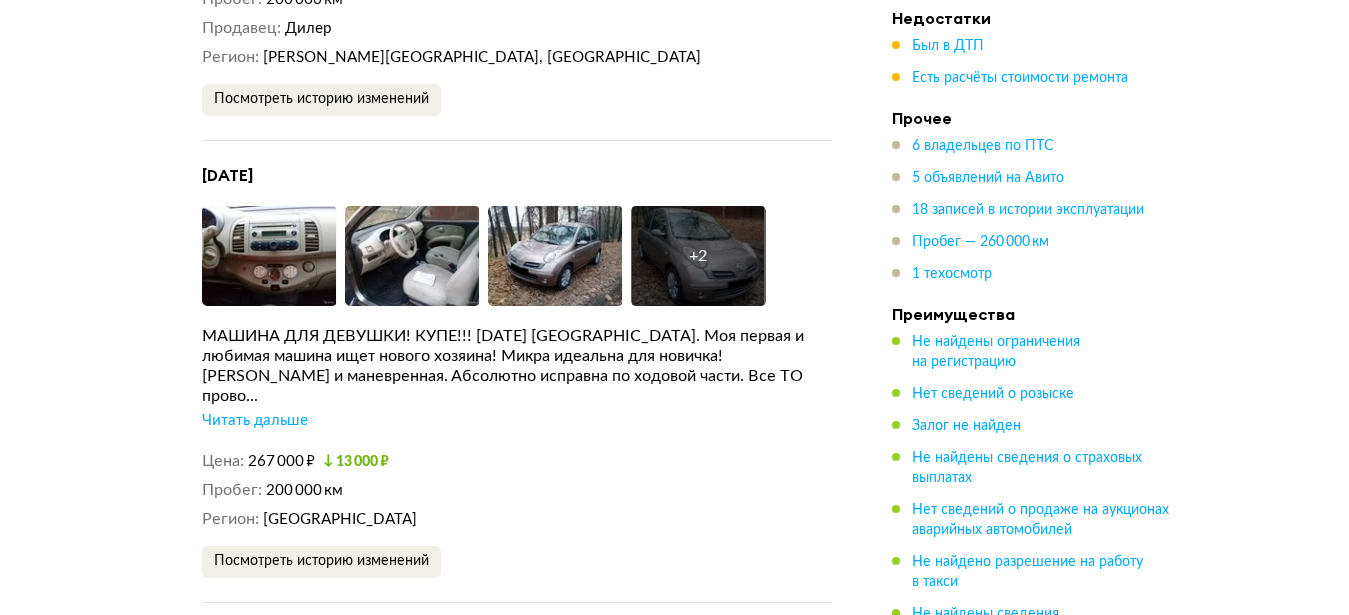 click on "Читать дальше" at bounding box center (255, 421) 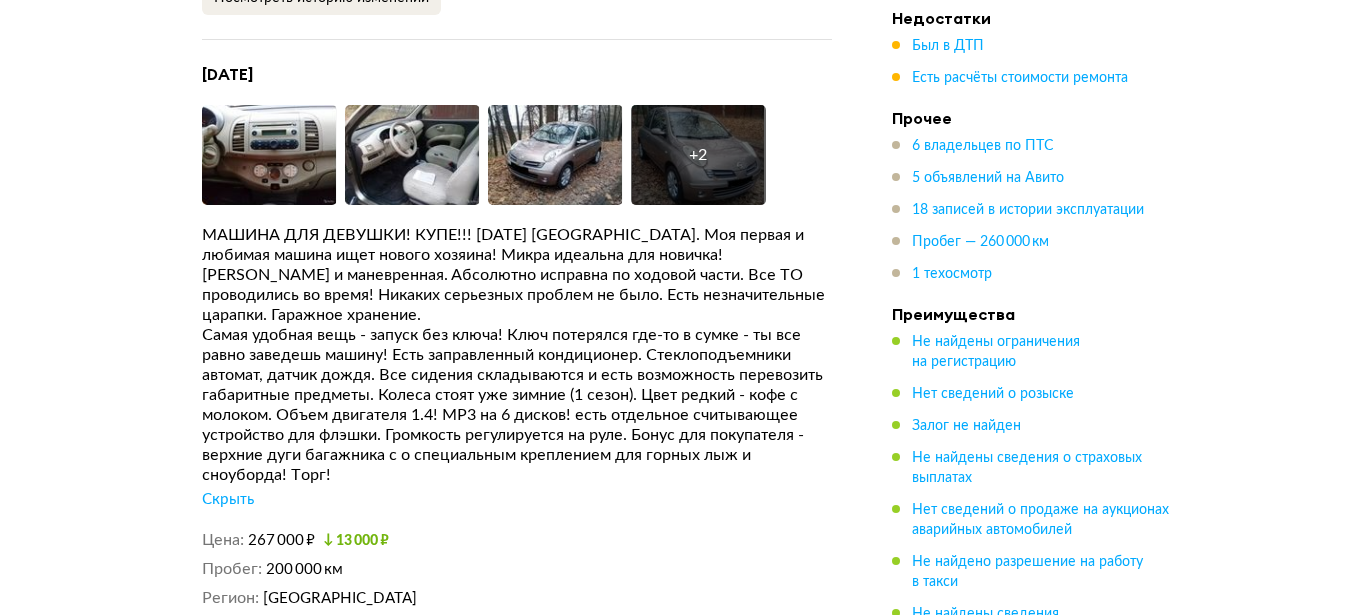 scroll, scrollTop: 5304, scrollLeft: 0, axis: vertical 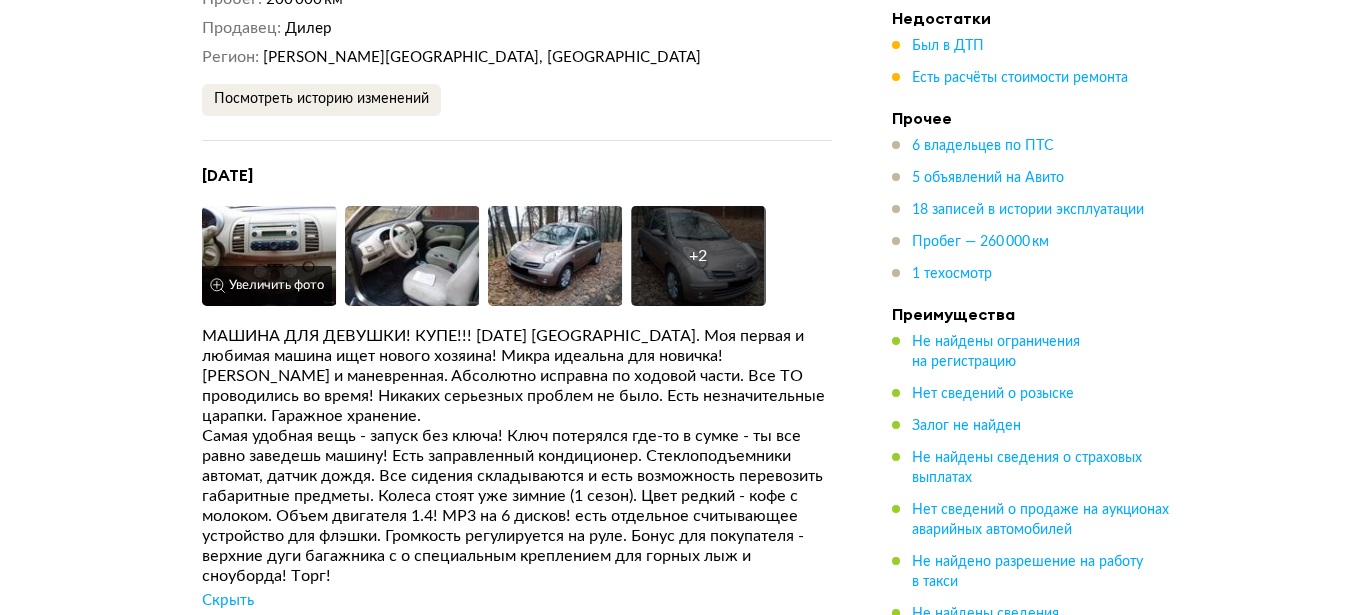 click at bounding box center [269, 256] 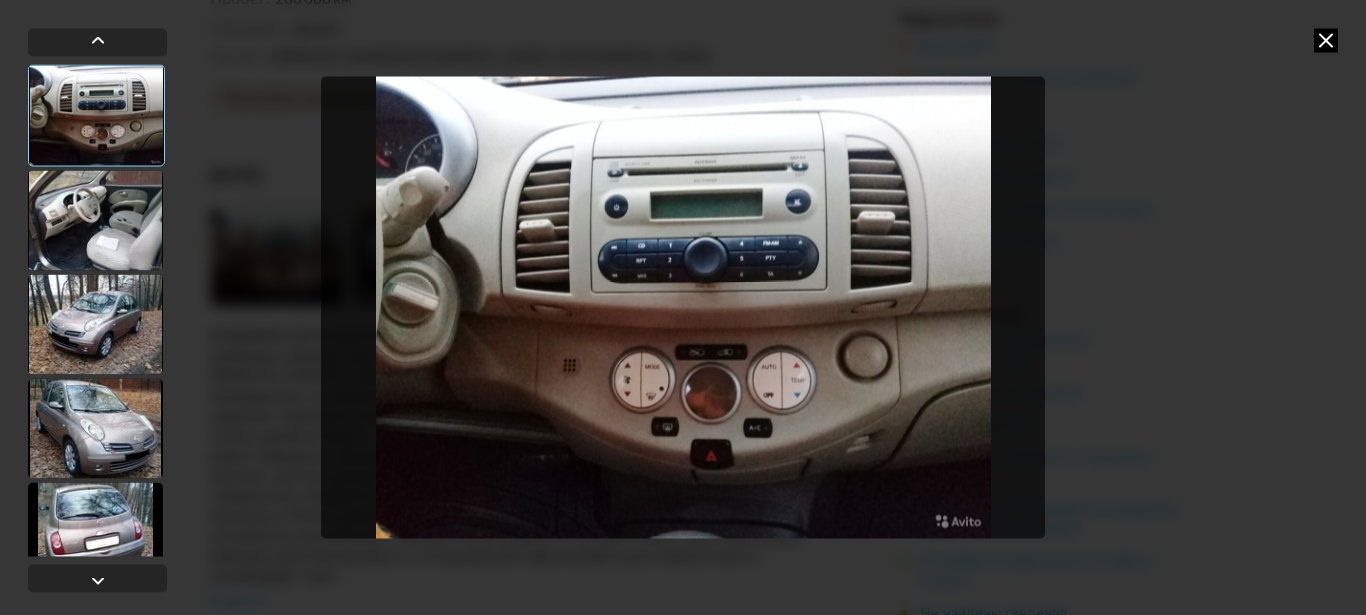 click at bounding box center (683, 307) 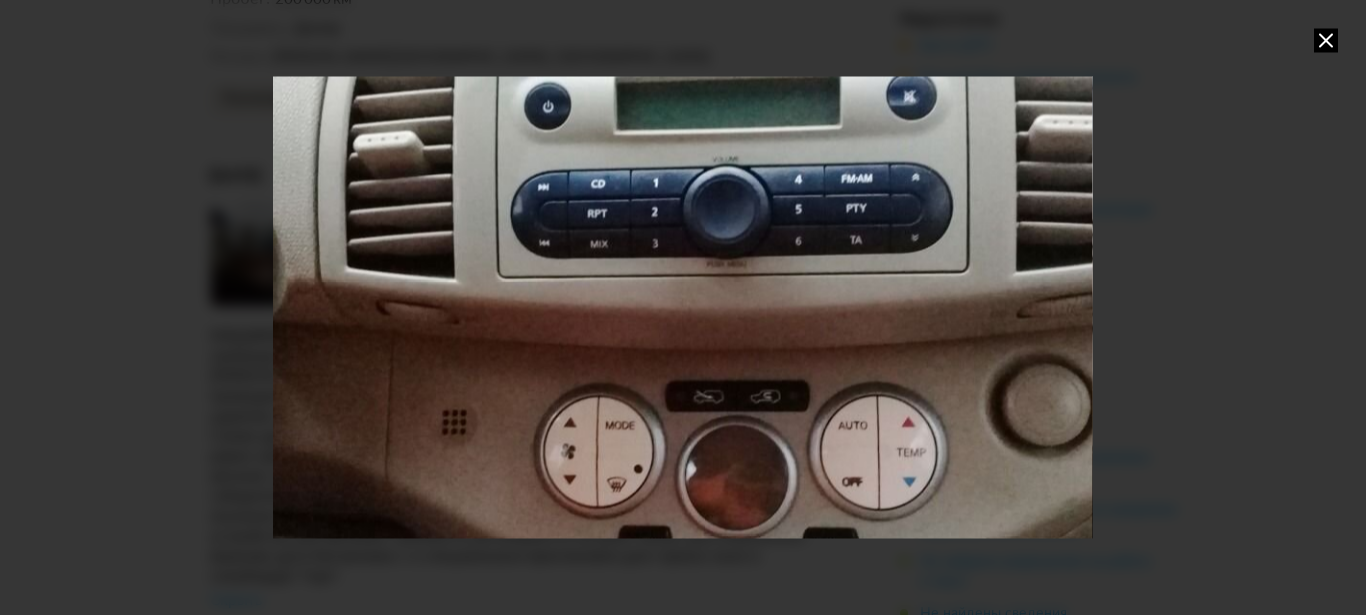 click at bounding box center [682, 307] 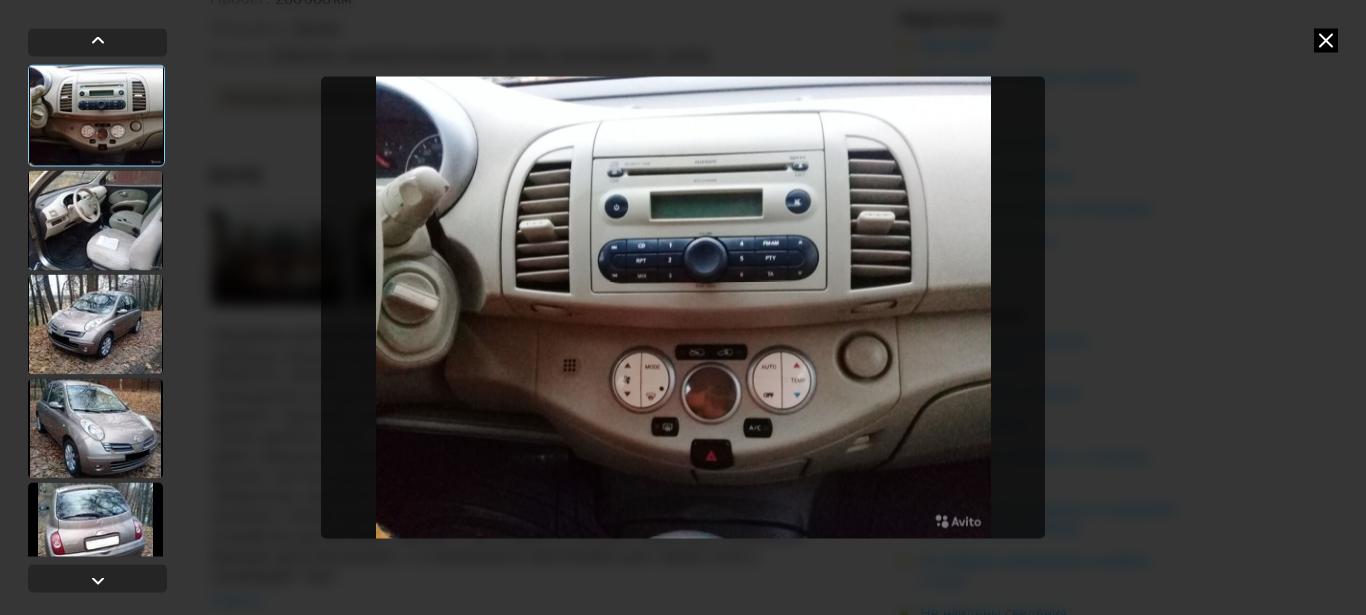 click at bounding box center (95, 220) 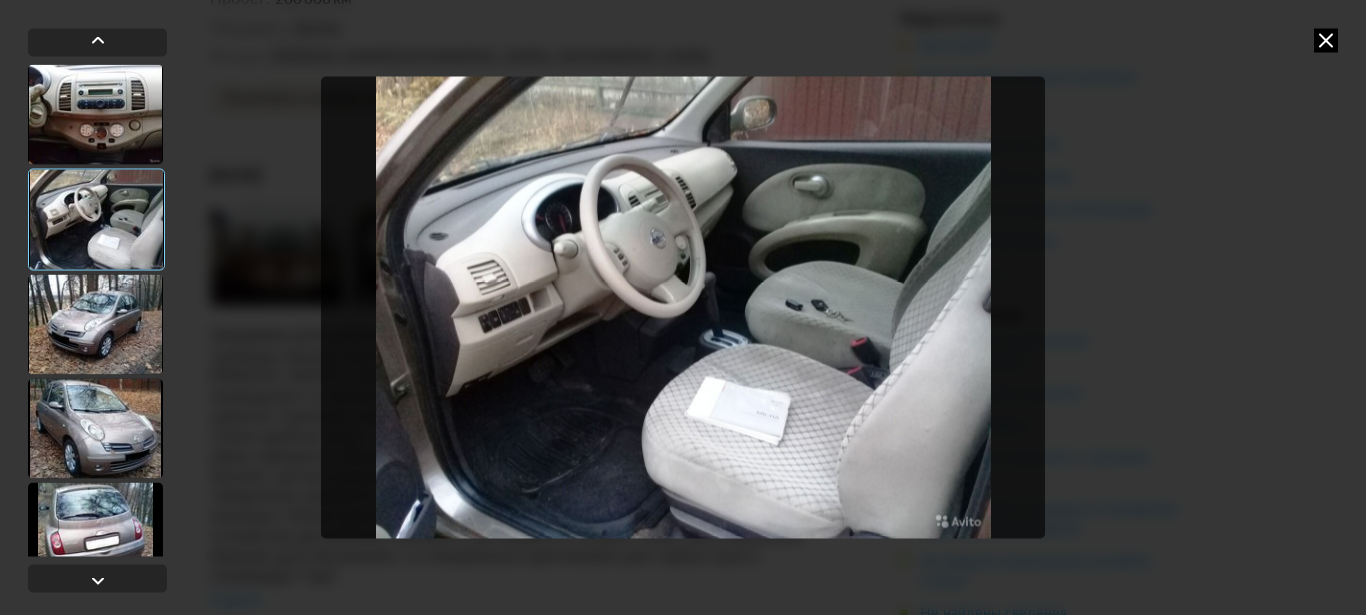 click at bounding box center [95, 324] 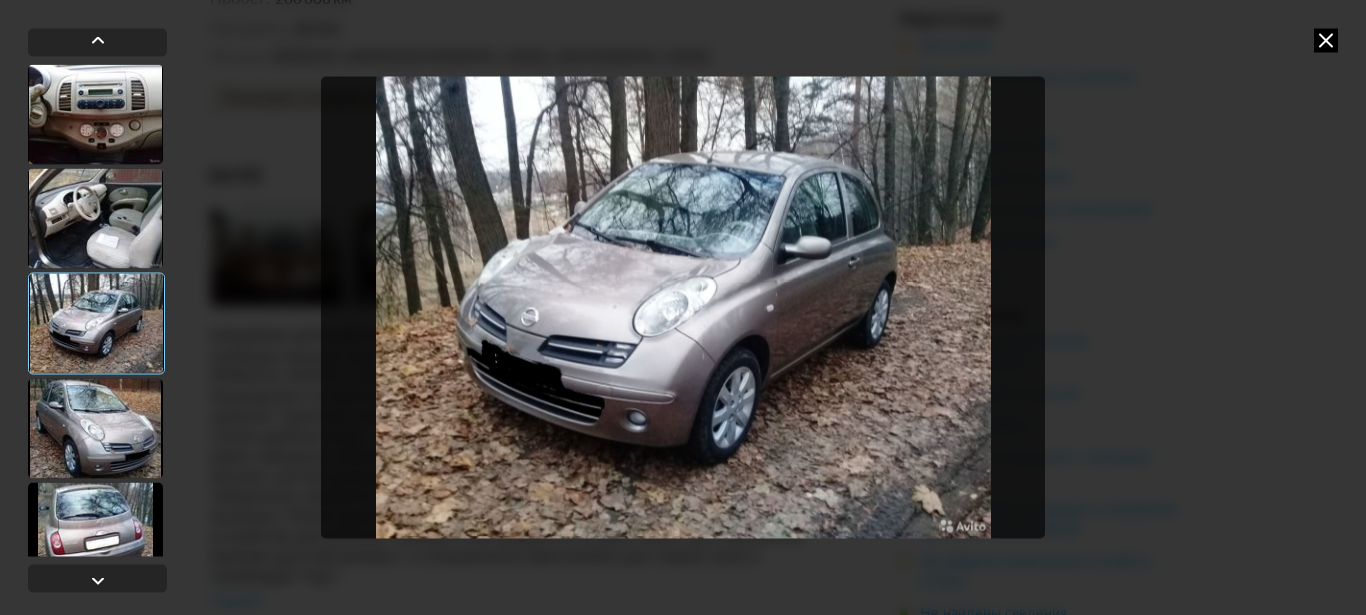 click at bounding box center [95, 428] 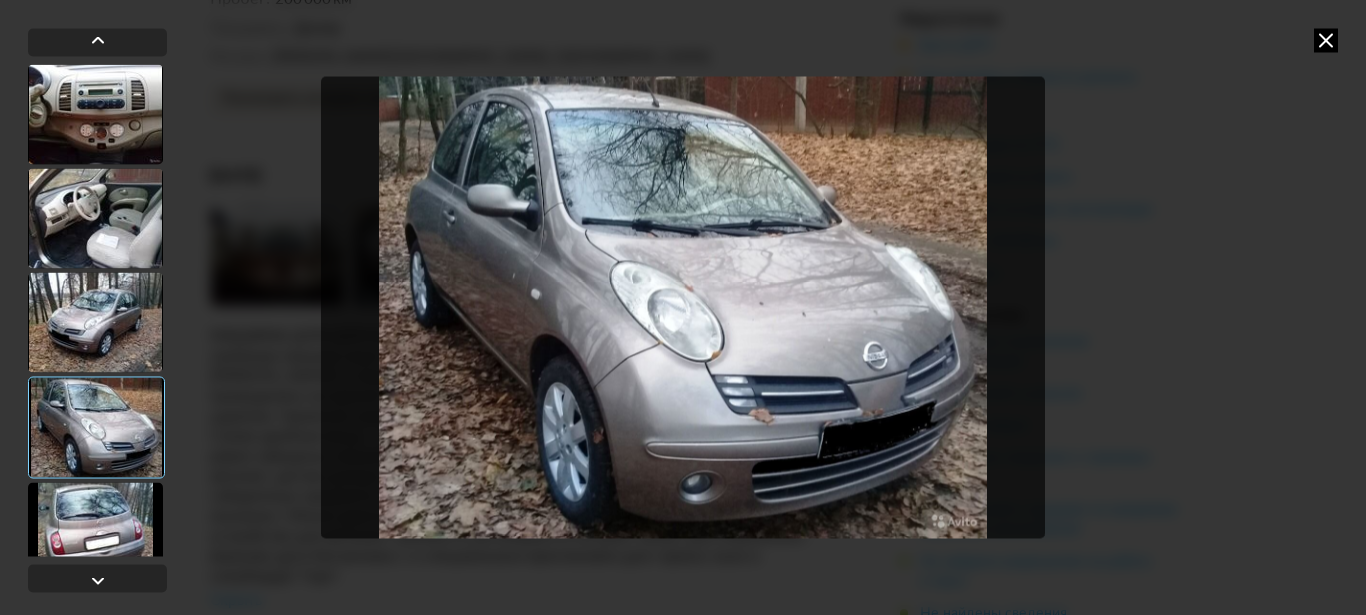 click at bounding box center [1326, 40] 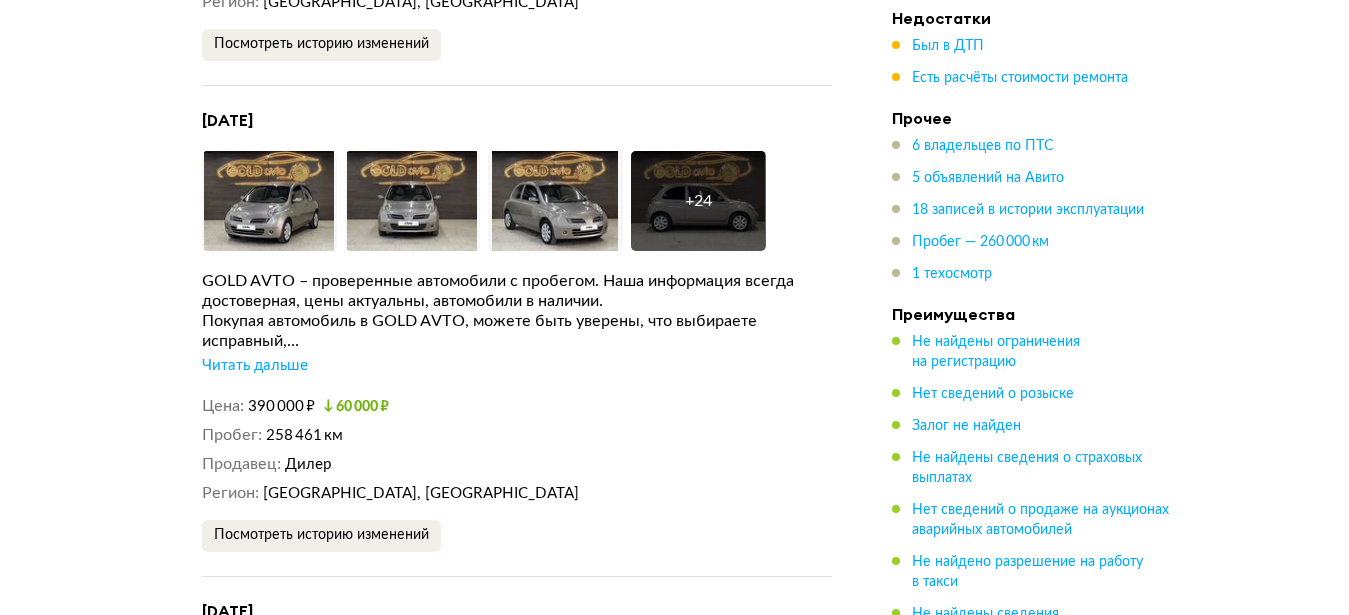 scroll, scrollTop: 6426, scrollLeft: 0, axis: vertical 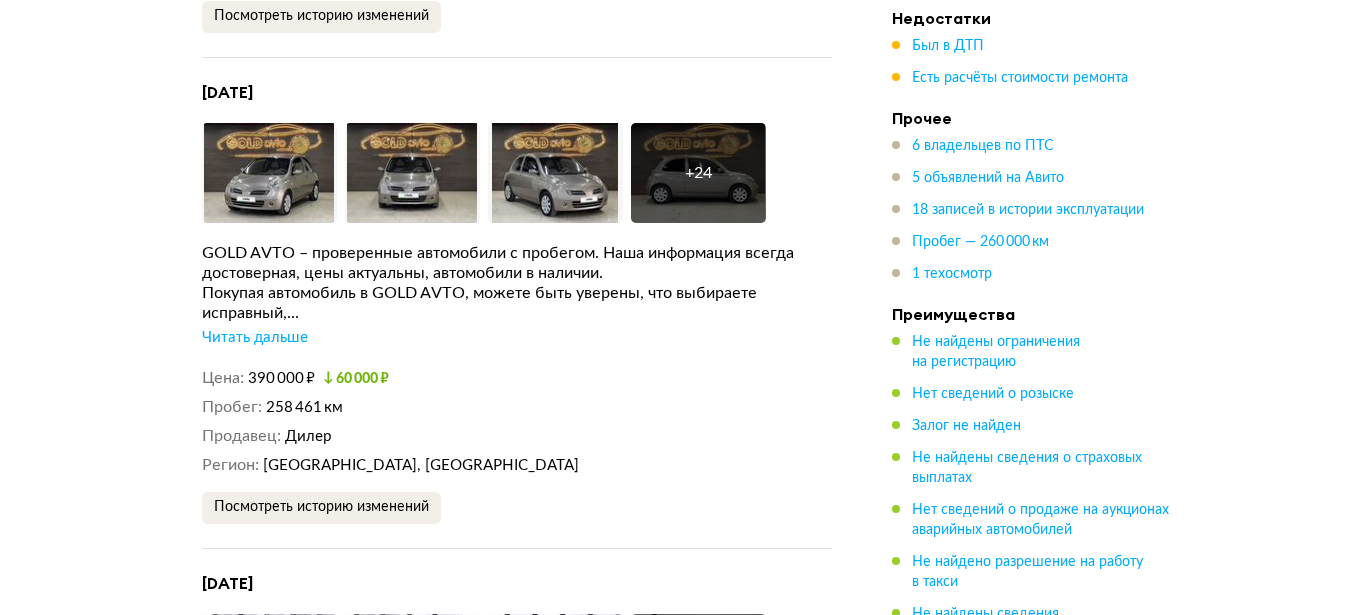 click on "Читать дальше" at bounding box center (255, 338) 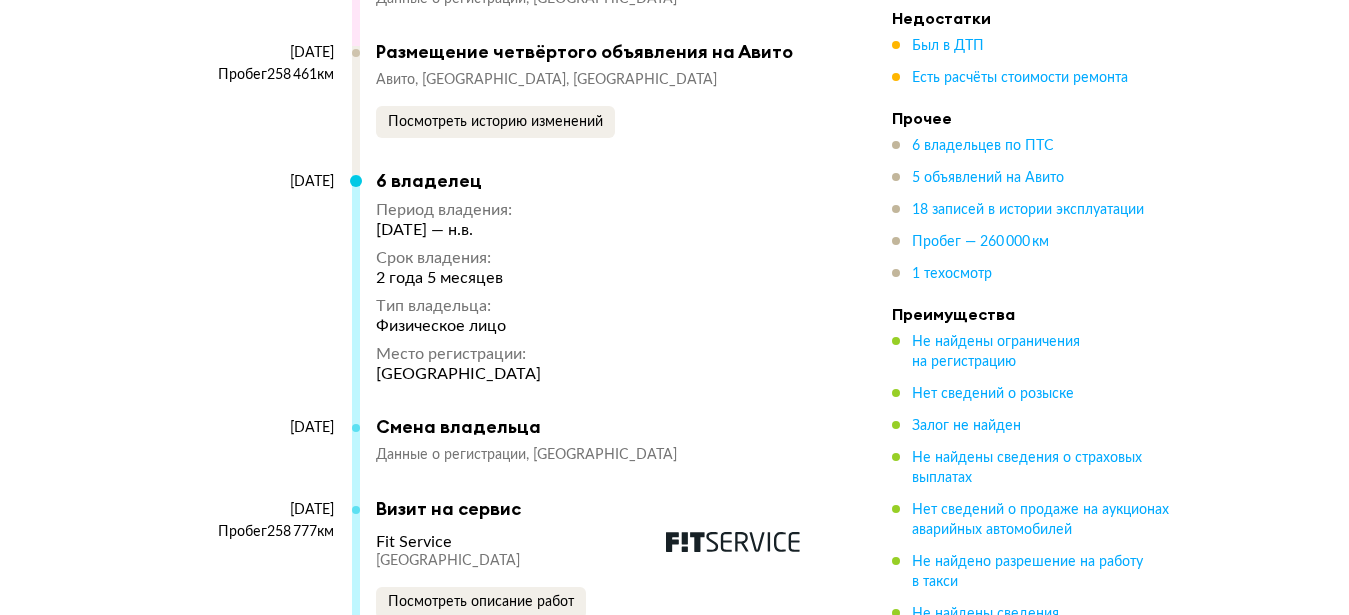 scroll, scrollTop: 10404, scrollLeft: 0, axis: vertical 